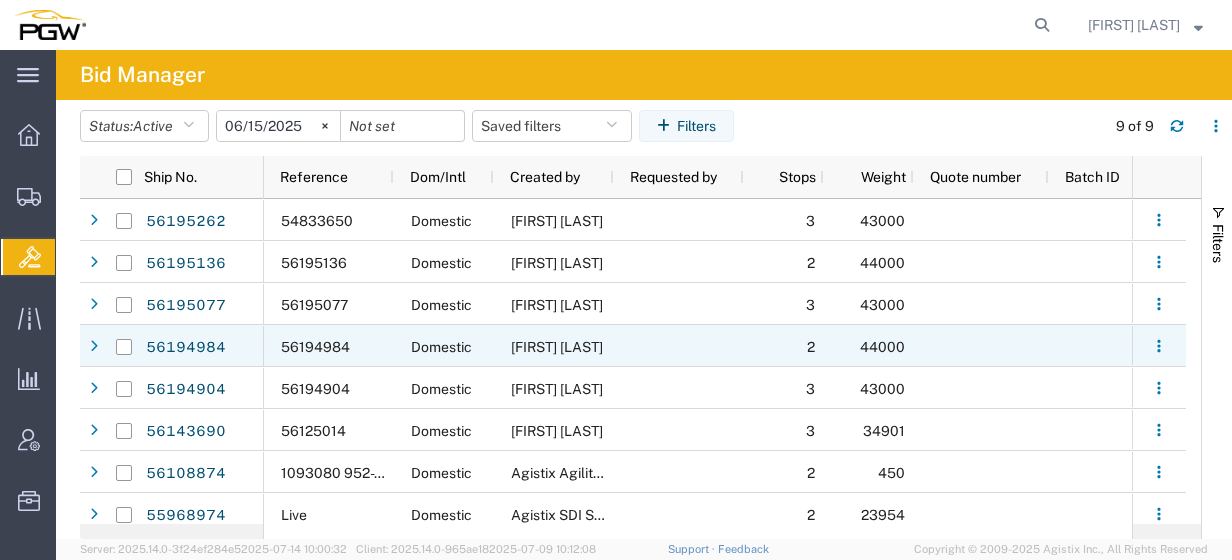scroll, scrollTop: 0, scrollLeft: 0, axis: both 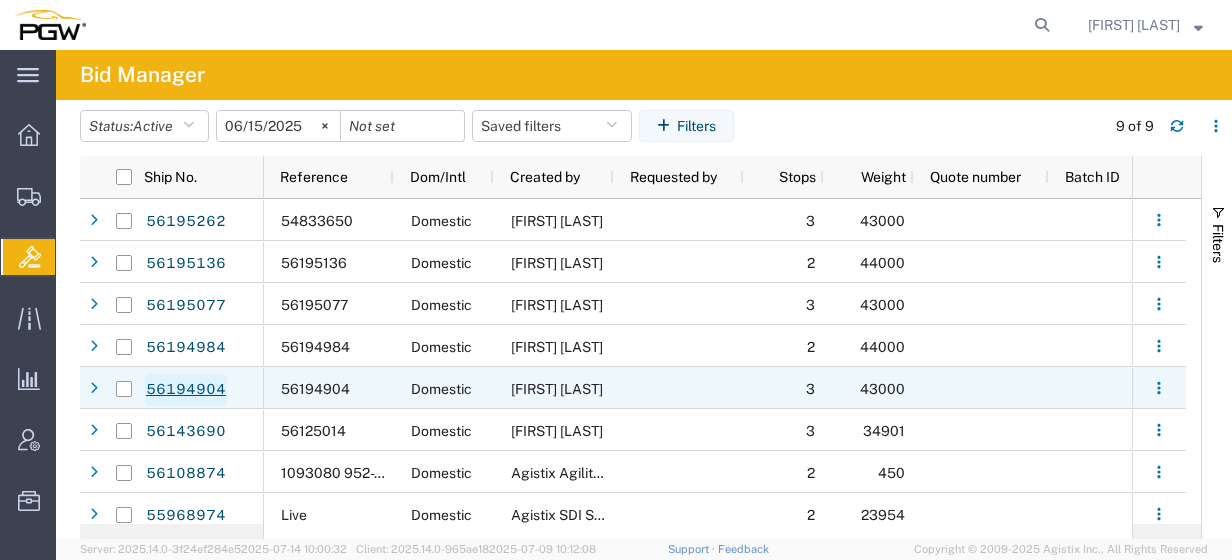 click on "56194904" 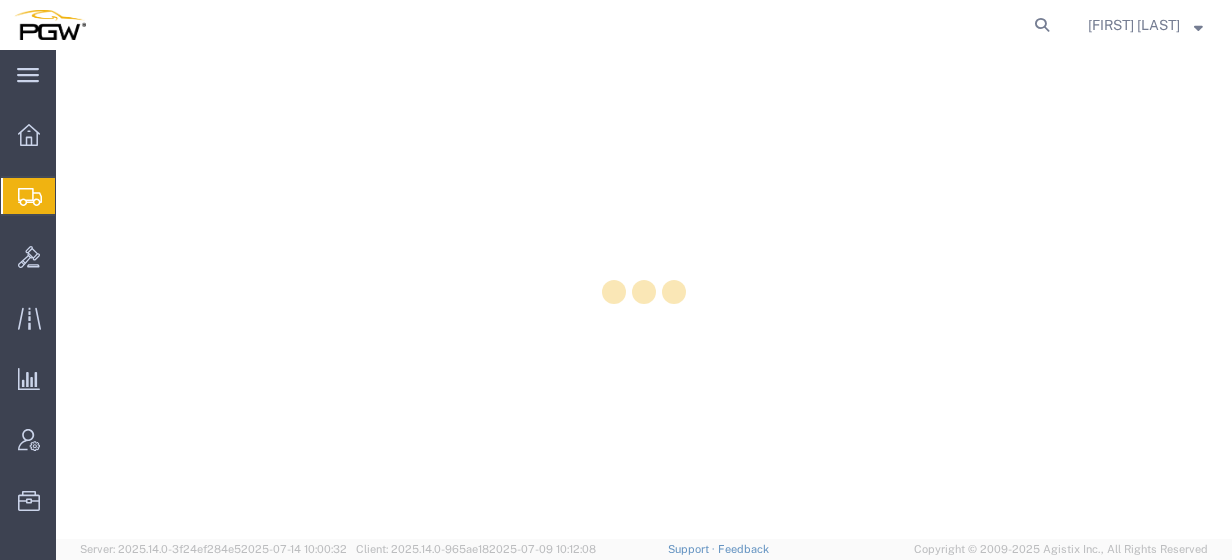 scroll, scrollTop: 0, scrollLeft: 0, axis: both 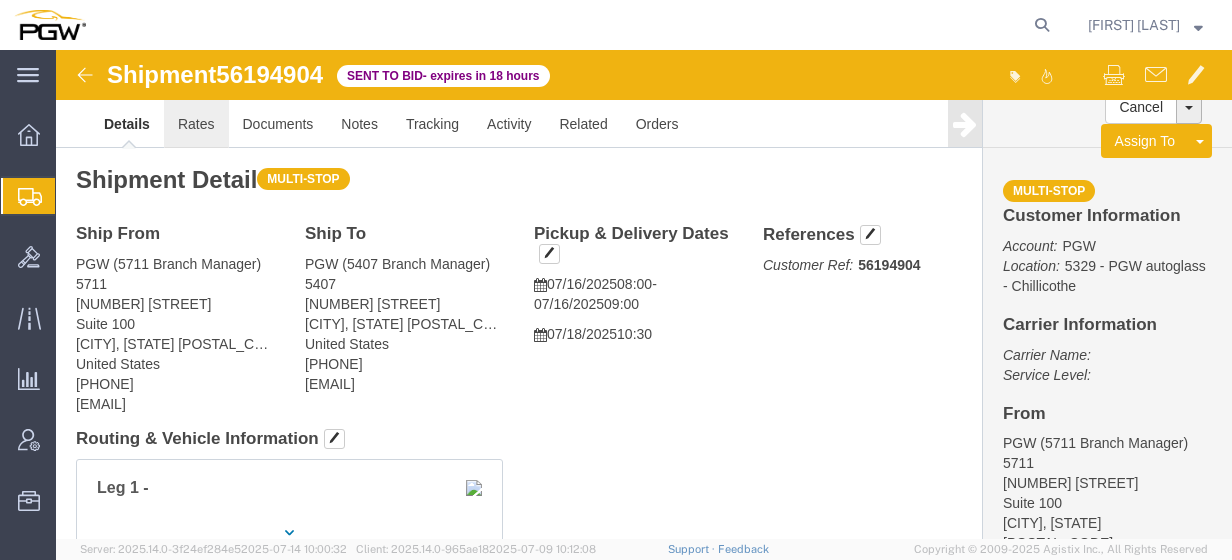 click on "Rates" 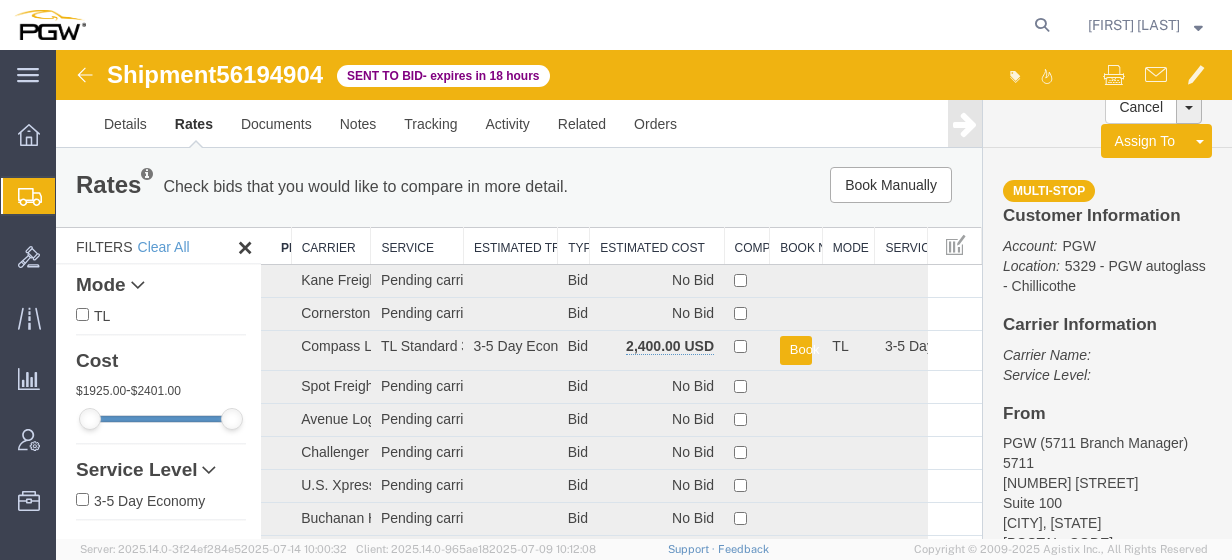 click on "Estimated Cost" at bounding box center [657, 246] 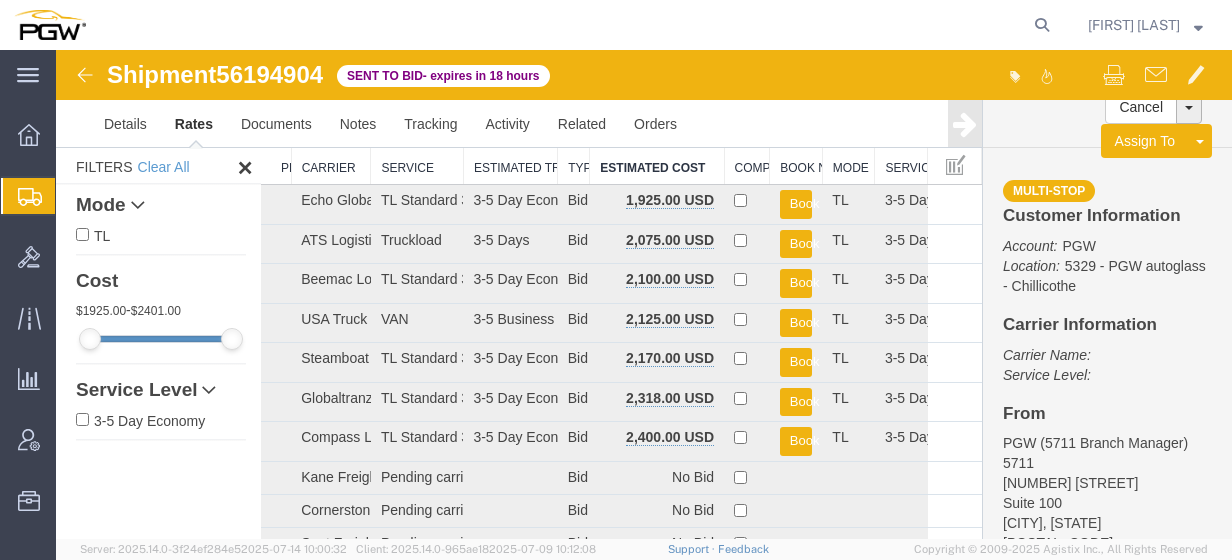 scroll, scrollTop: 0, scrollLeft: 0, axis: both 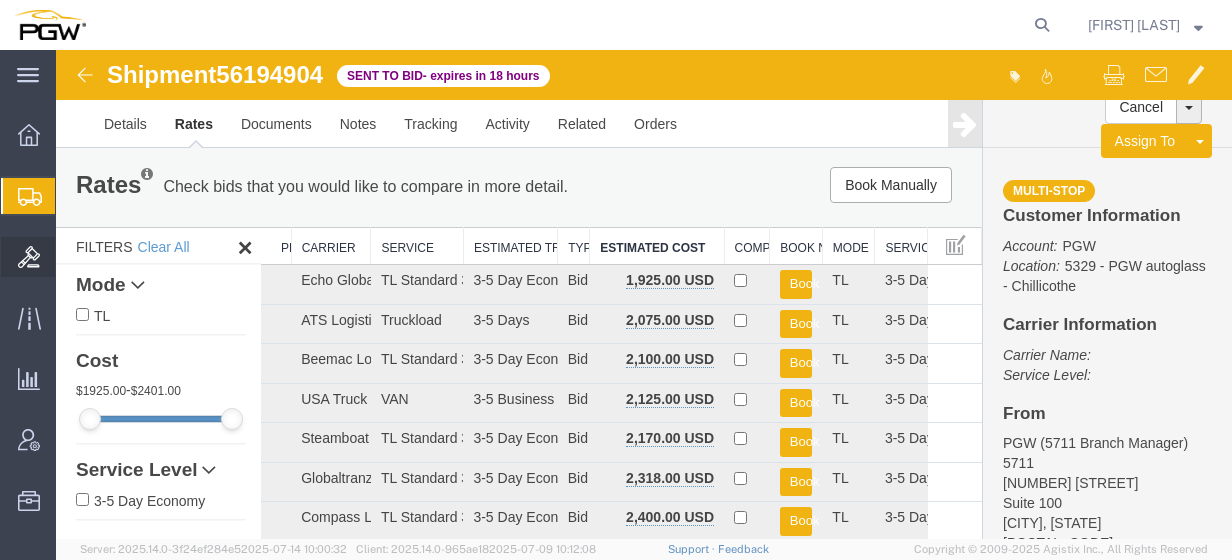 click on "Bids" 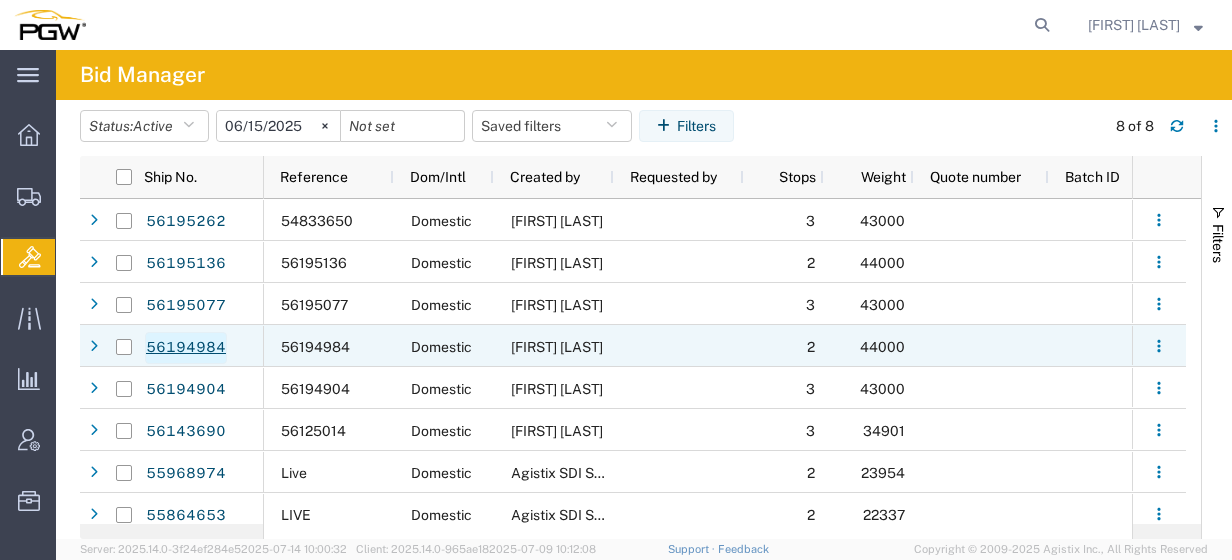click on "56194984" 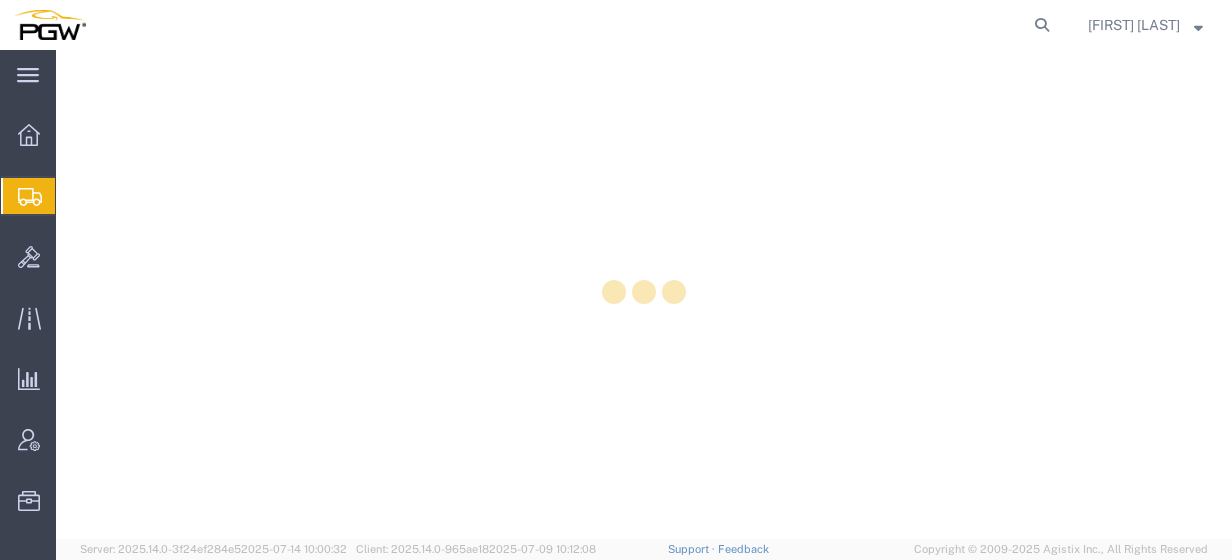 scroll, scrollTop: 0, scrollLeft: 0, axis: both 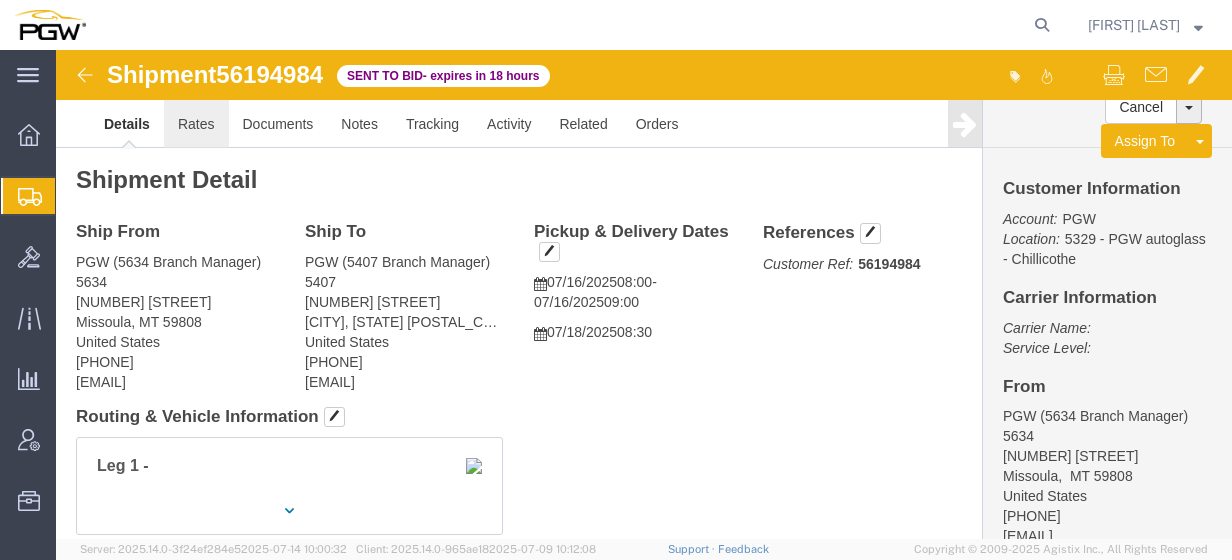 click on "Rates" 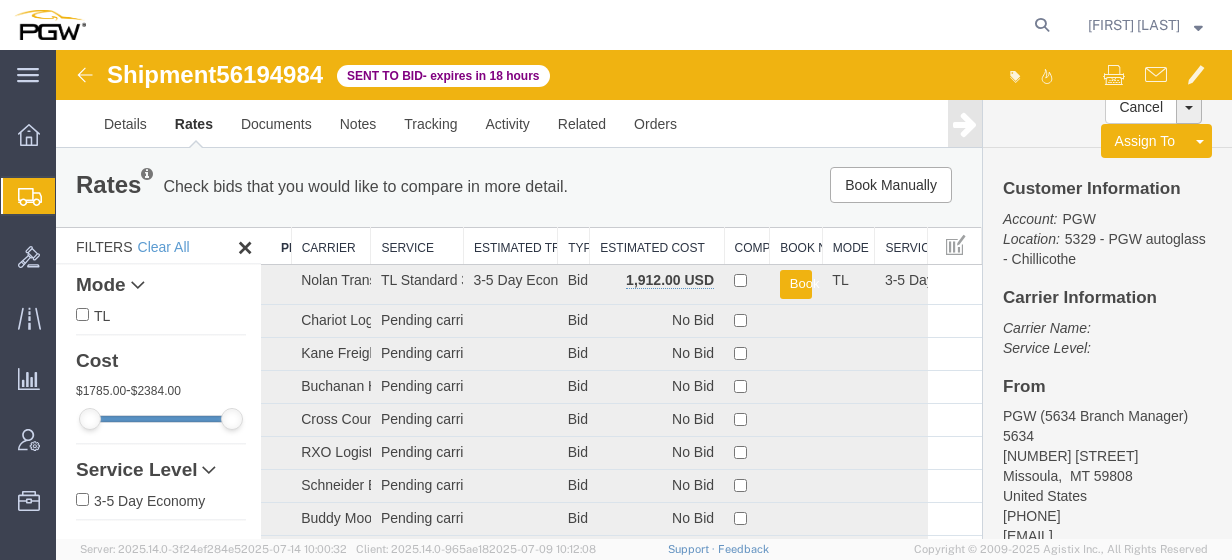 click on "Estimated Cost" at bounding box center [657, 246] 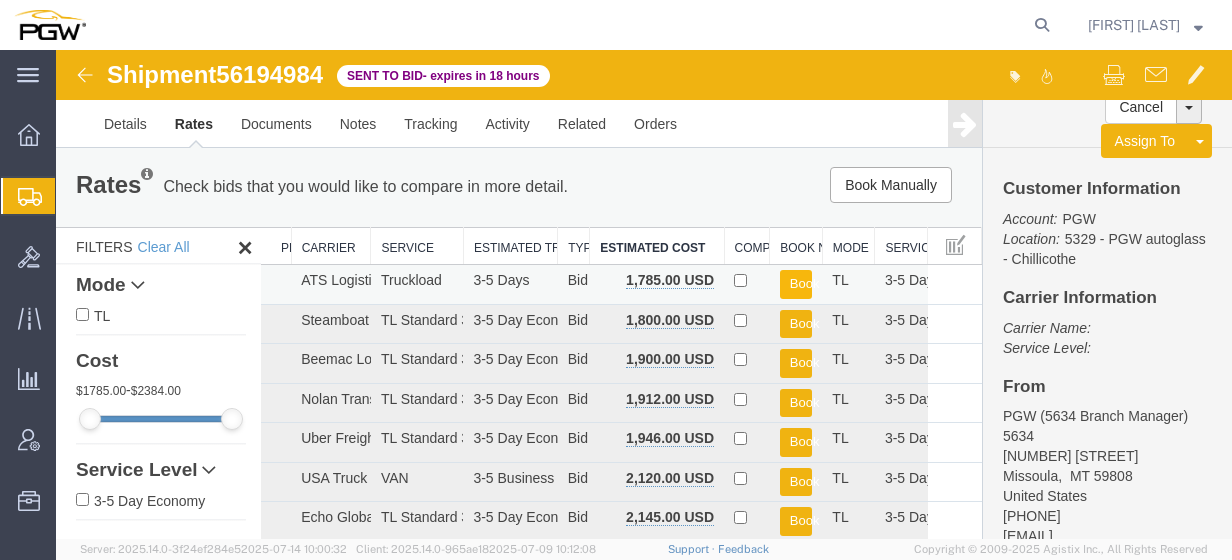 click on "Book" at bounding box center (796, 284) 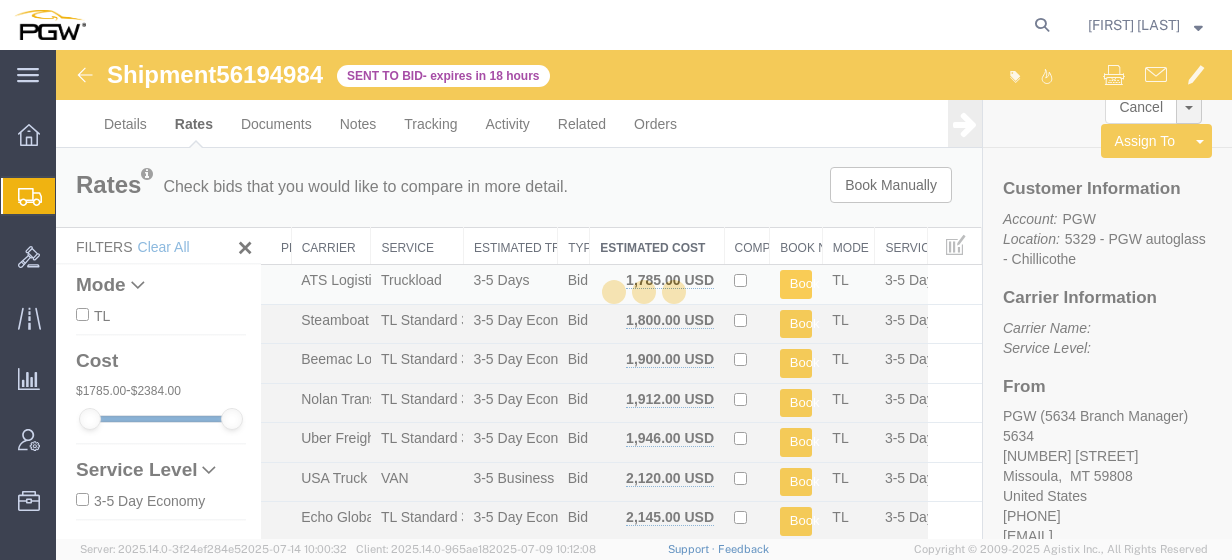 type 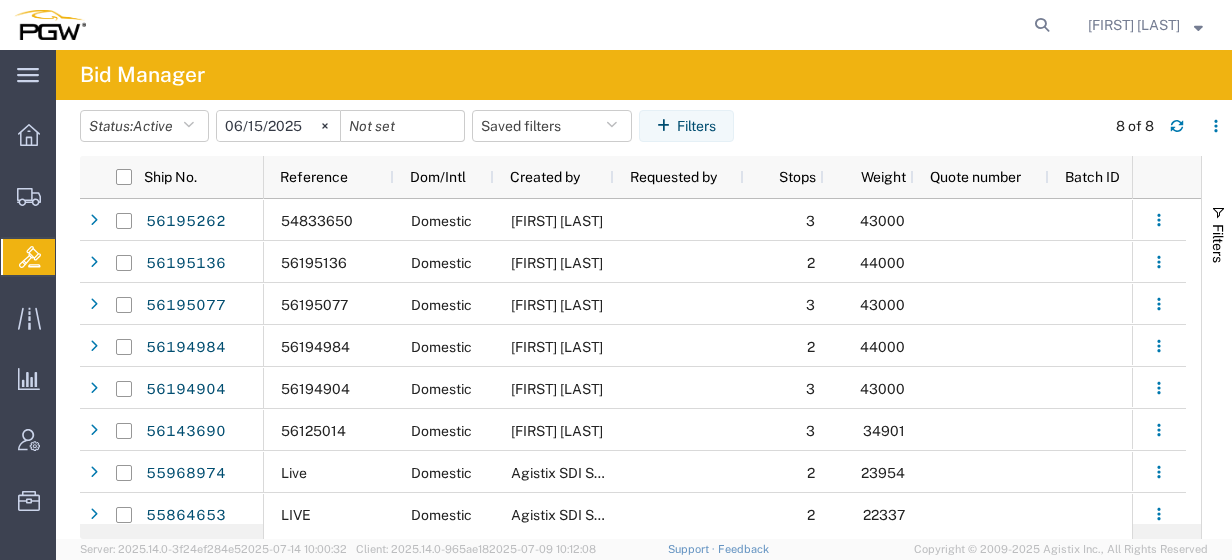 scroll, scrollTop: 0, scrollLeft: 71, axis: horizontal 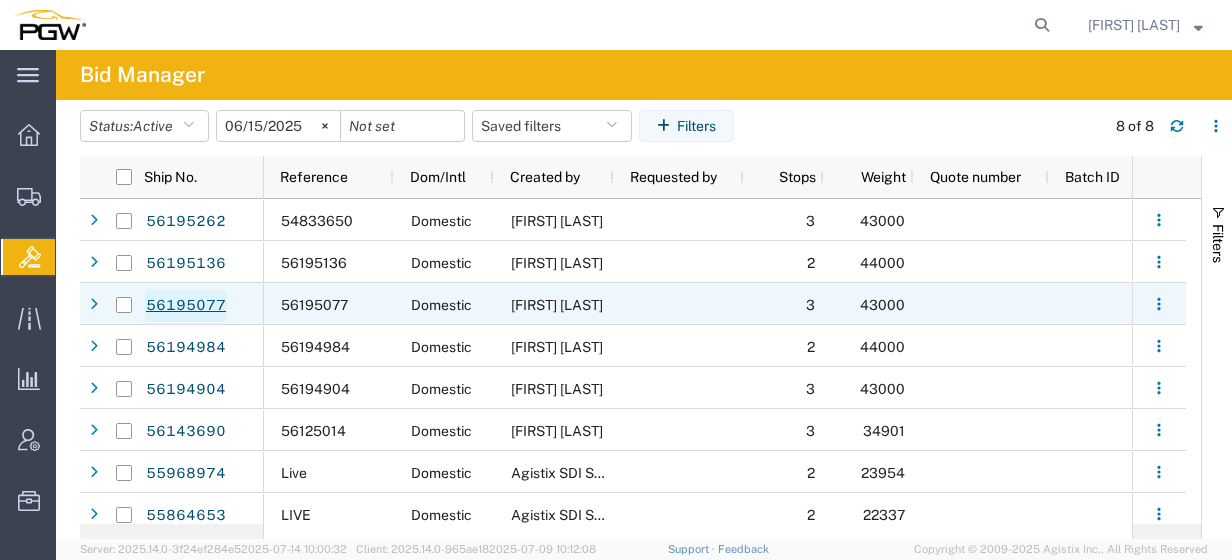 click on "56195077" 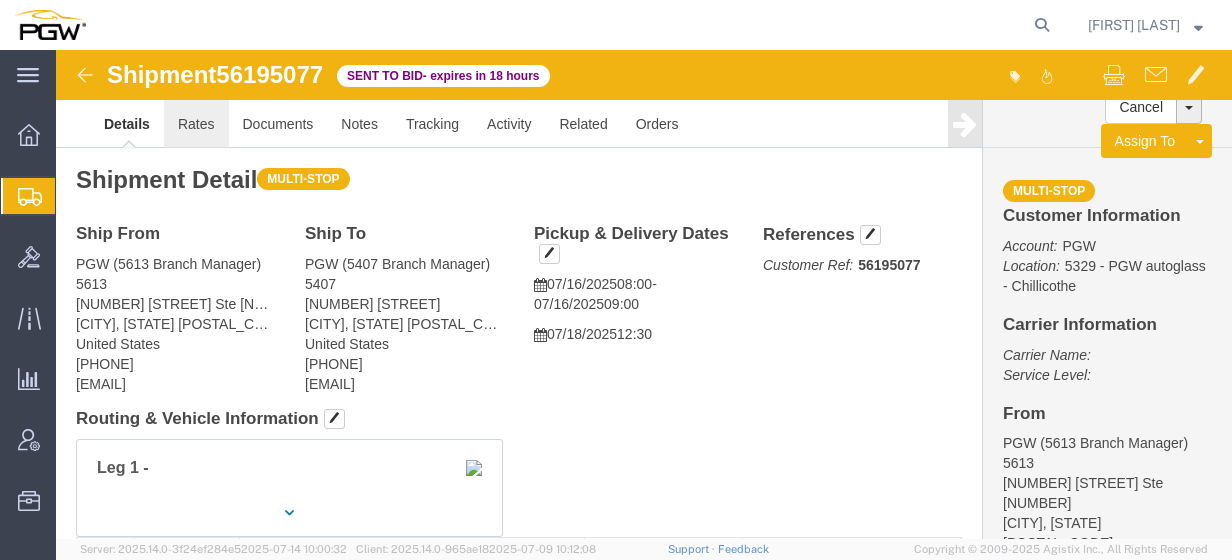 click on "Rates" 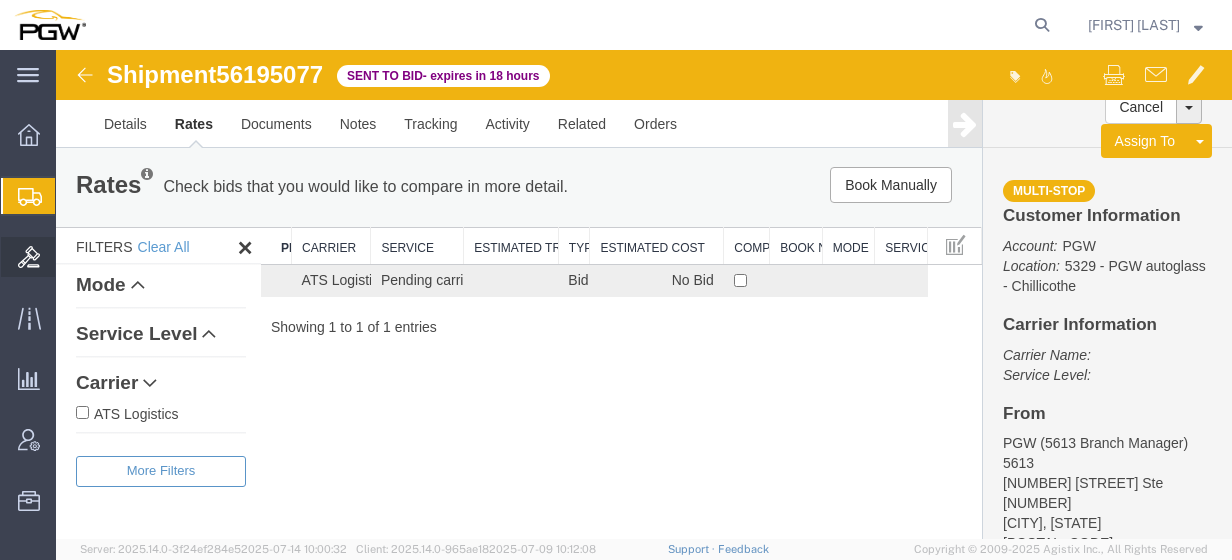 click 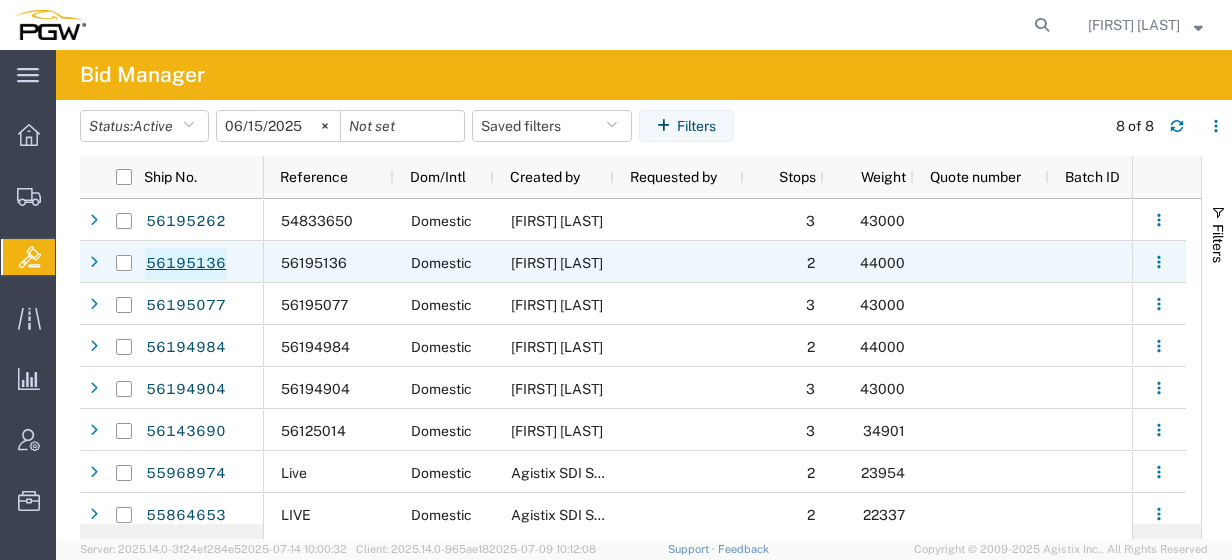 click on "56195136" 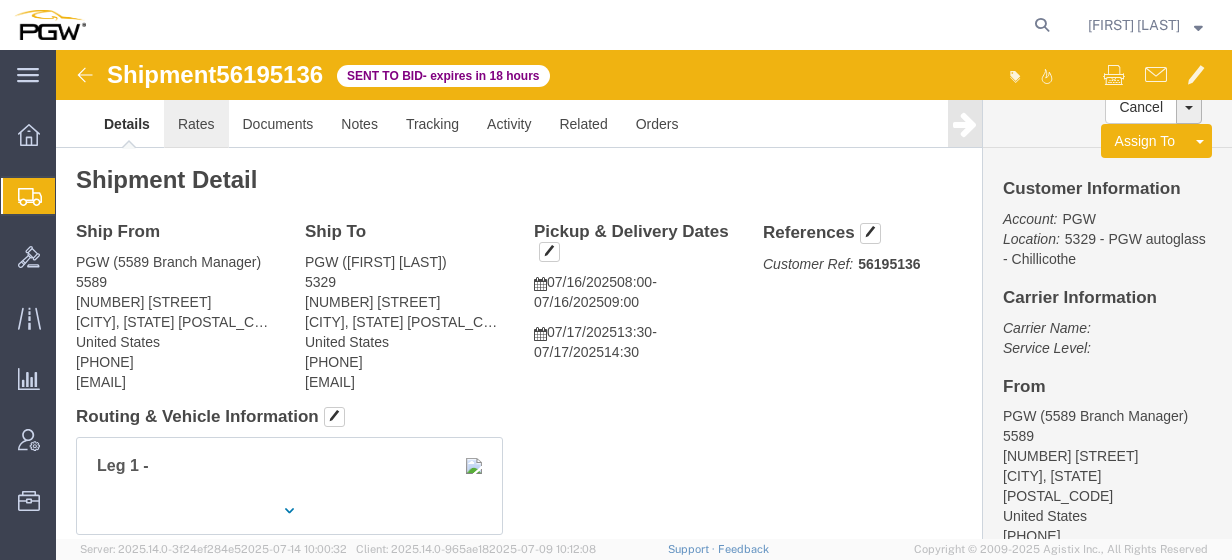 click on "Rates" 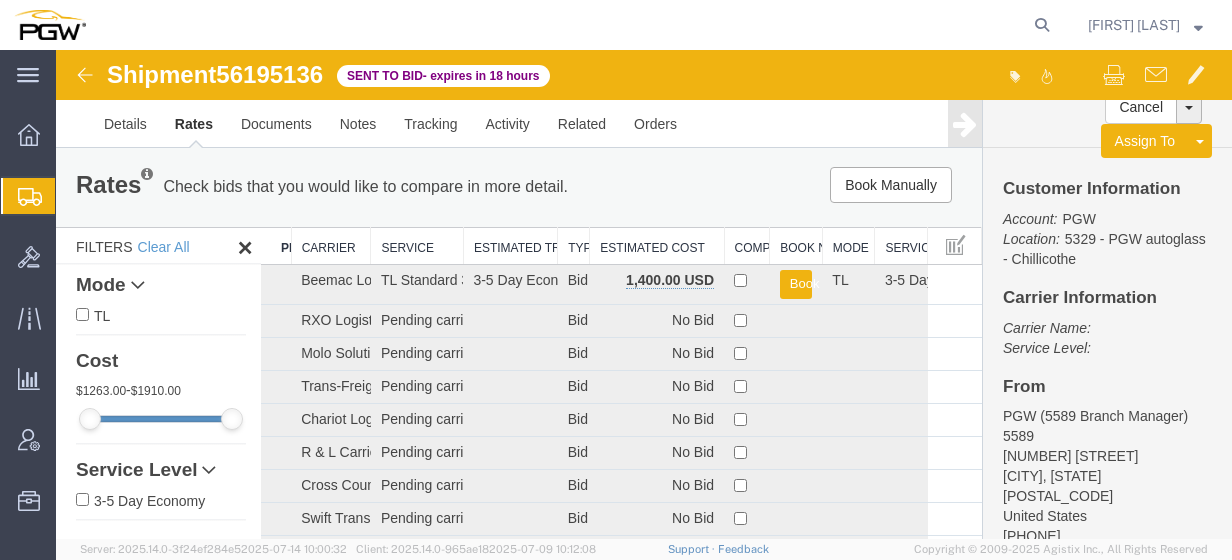 click on "Estimated Cost" at bounding box center [657, 246] 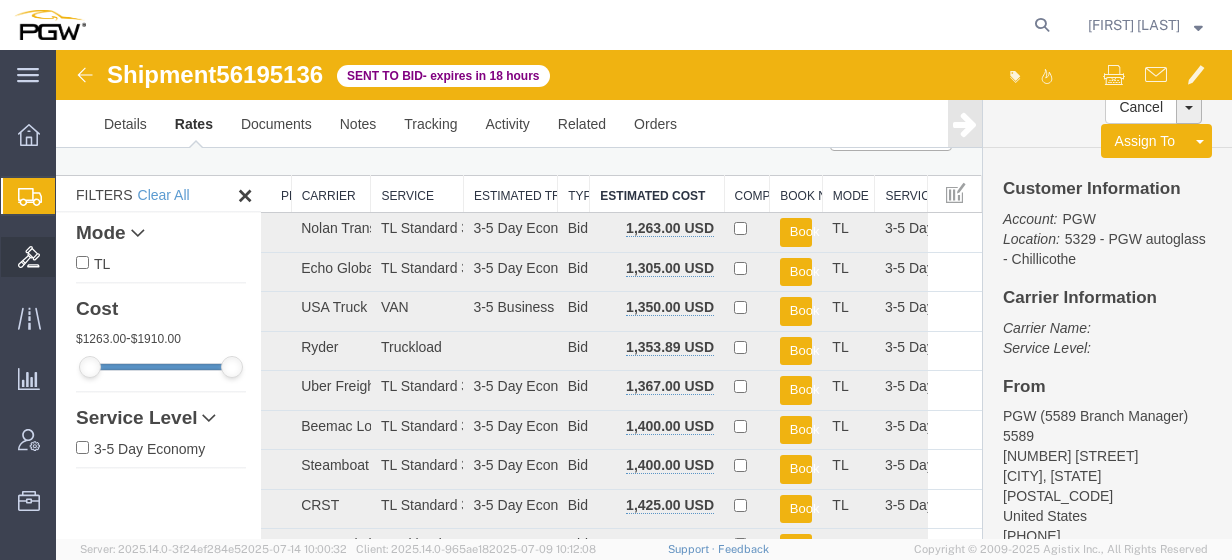 click on "Bids" 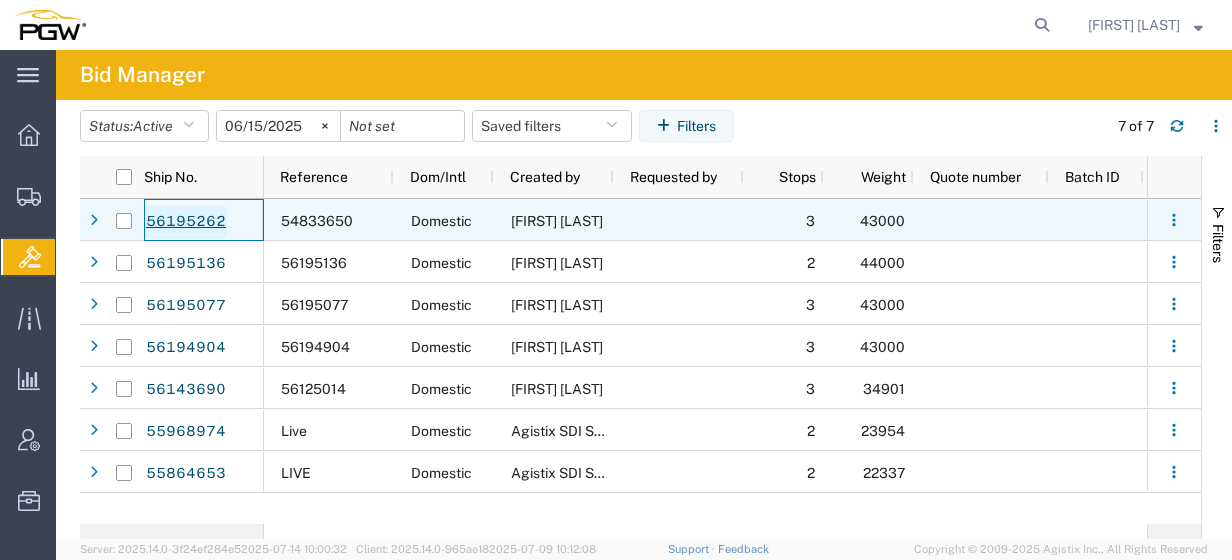 click on "56195262" 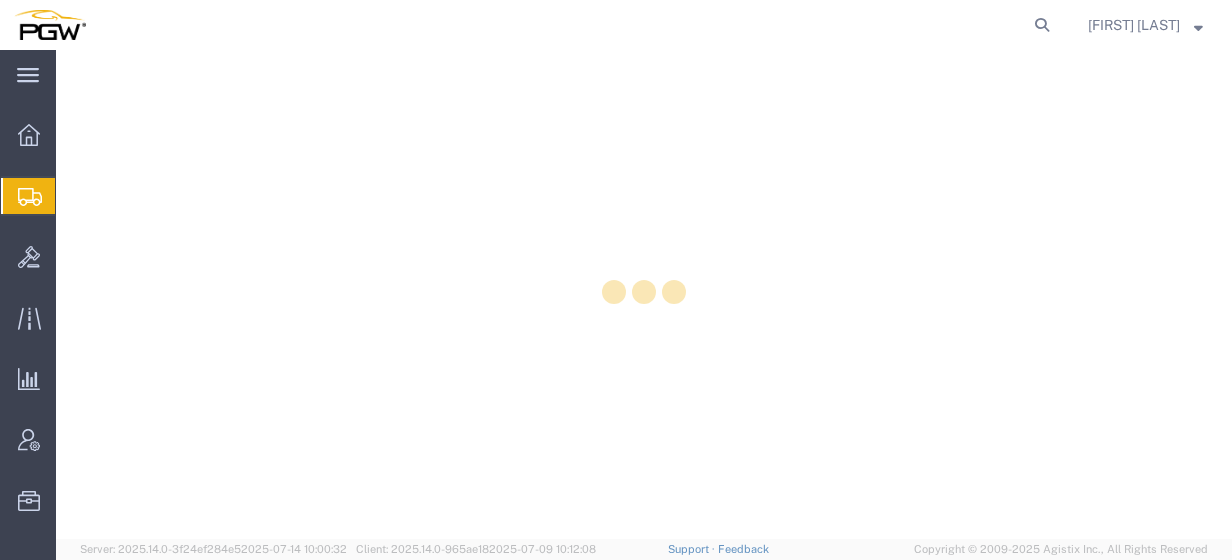 scroll, scrollTop: 0, scrollLeft: 0, axis: both 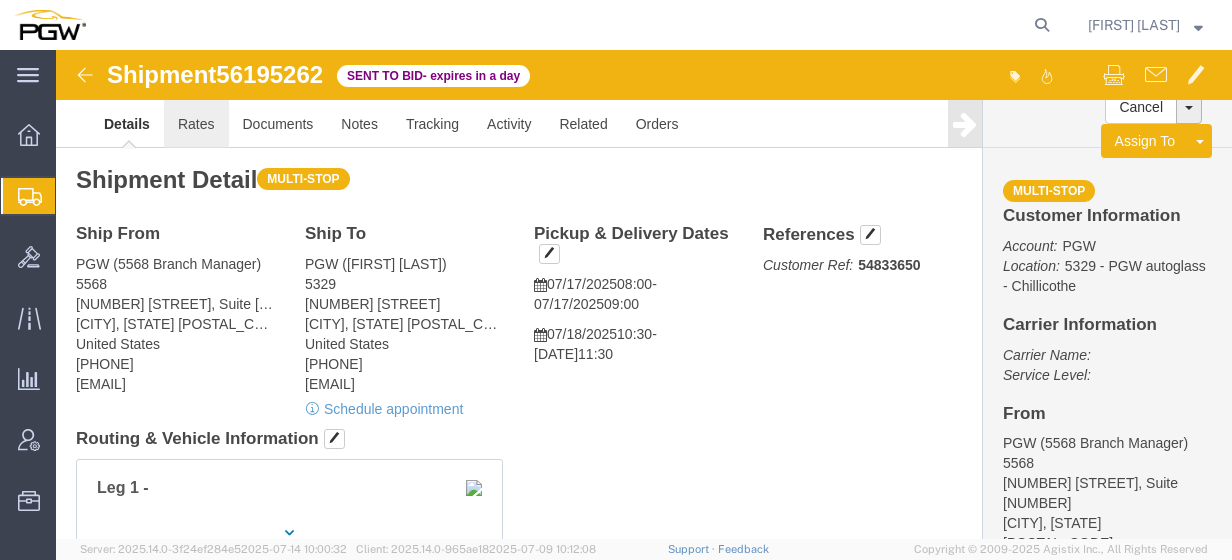 click on "Rates" 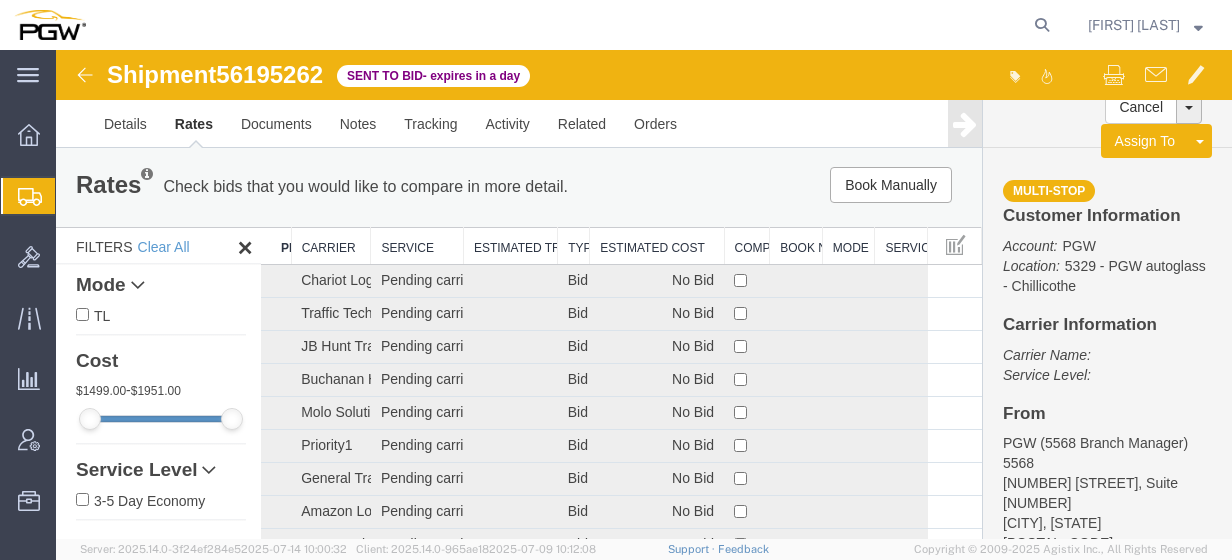 click on "Estimated Cost" at bounding box center (657, 246) 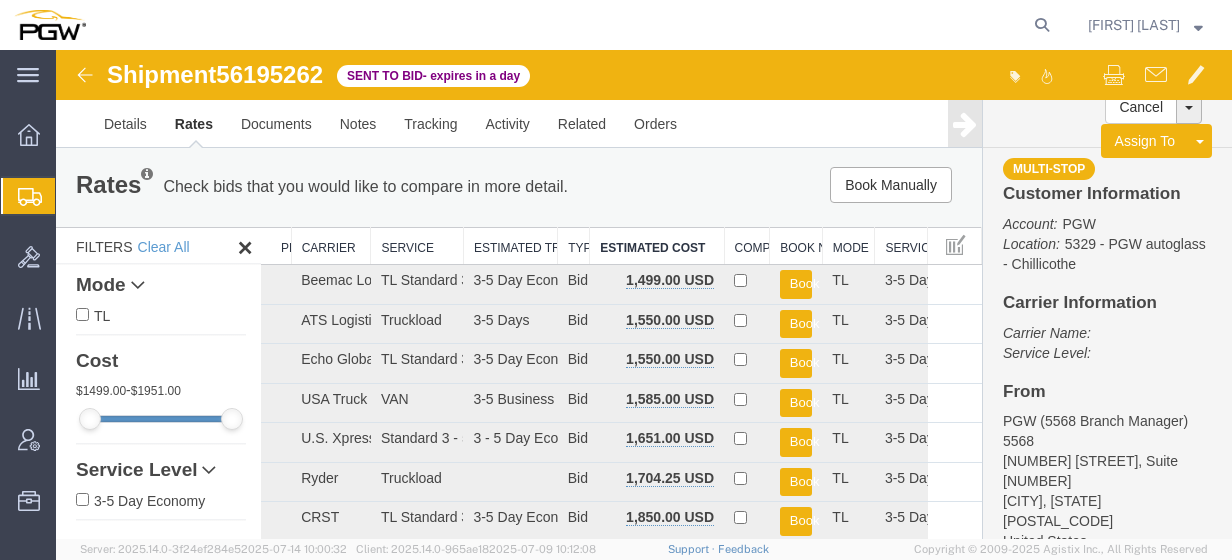 scroll, scrollTop: 0, scrollLeft: 0, axis: both 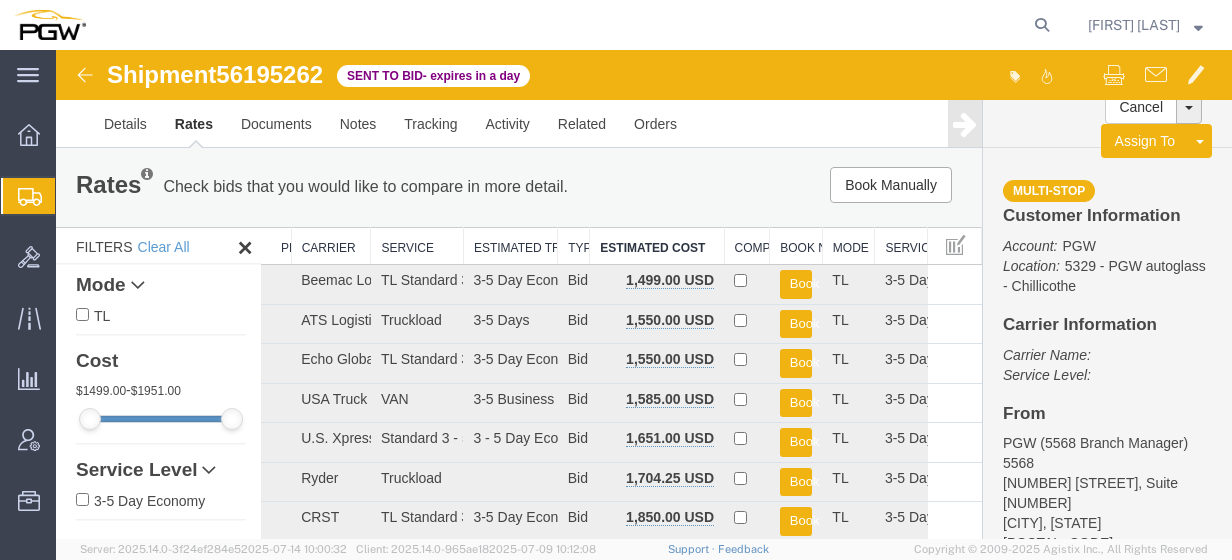 click on "Book Manually
Pause
Continue" at bounding box center (786, 185) 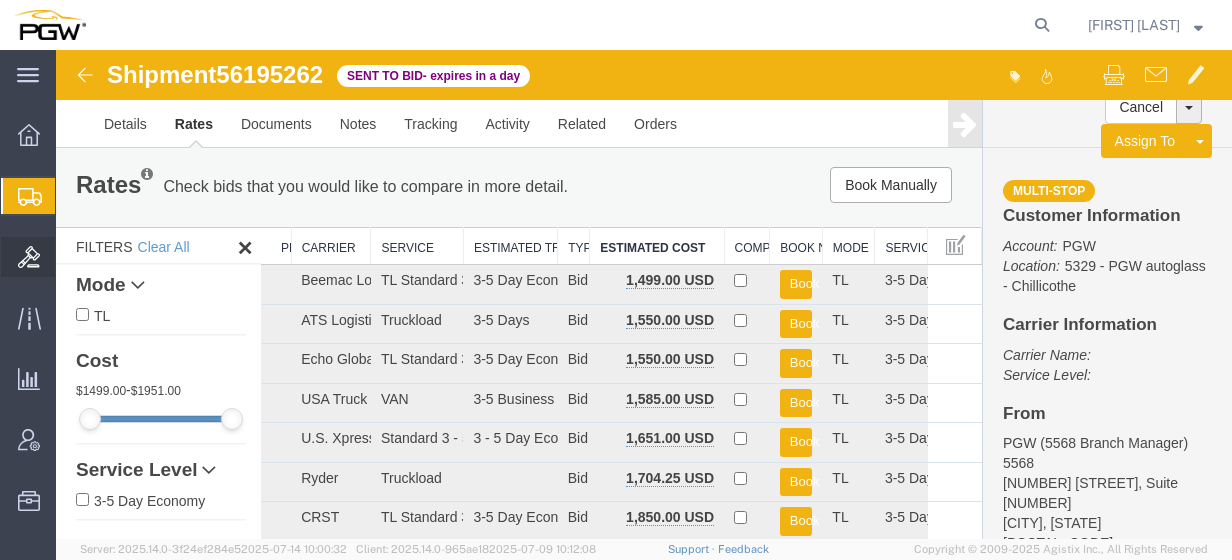 click on "Bids" 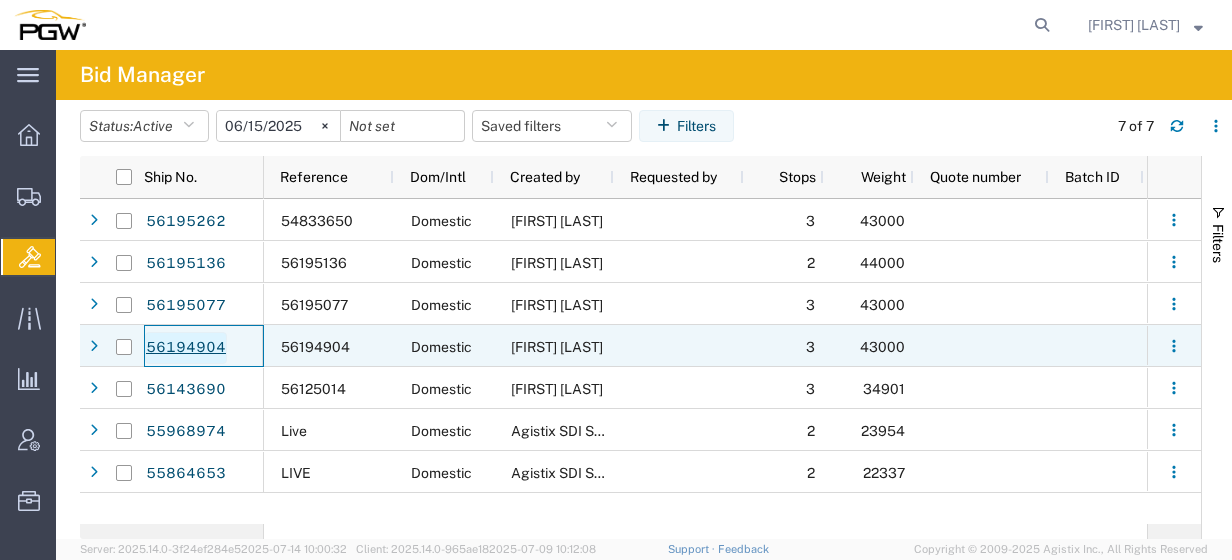 click on "56194904" 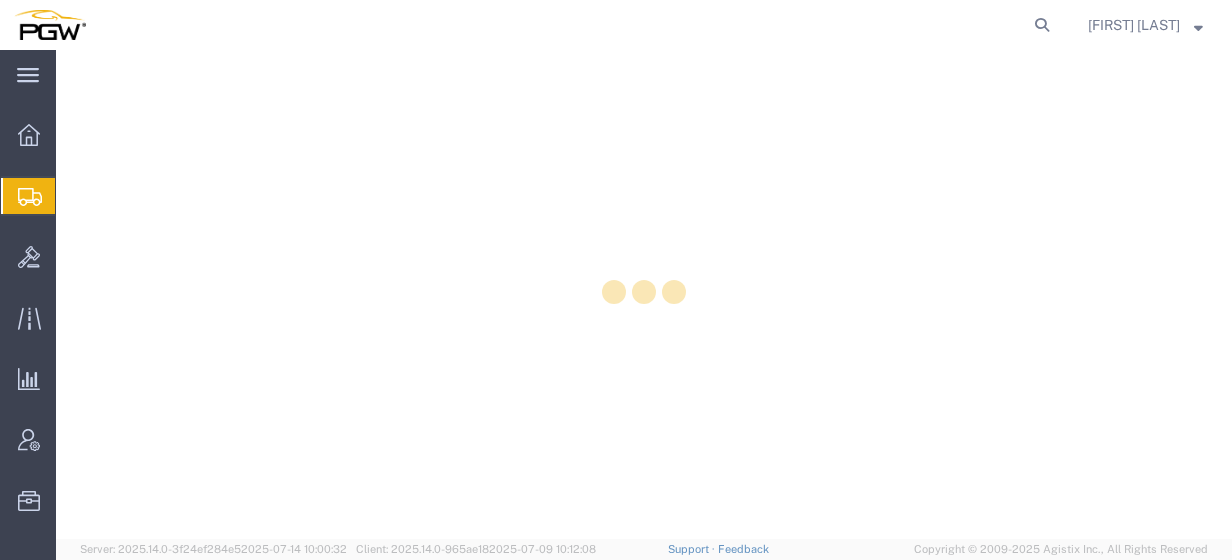 scroll, scrollTop: 0, scrollLeft: 0, axis: both 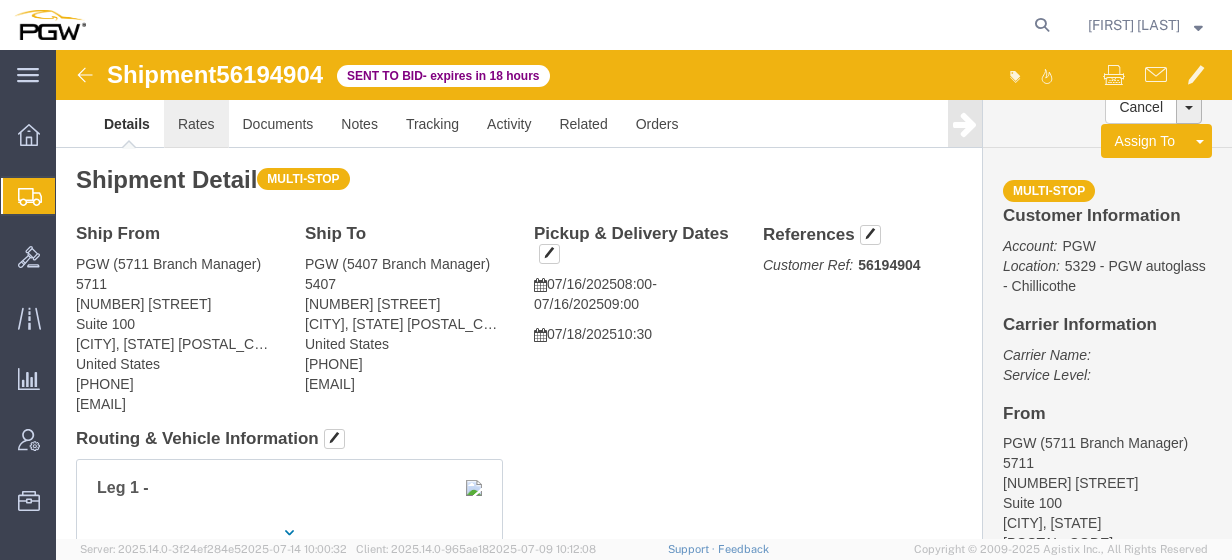 click on "Rates" 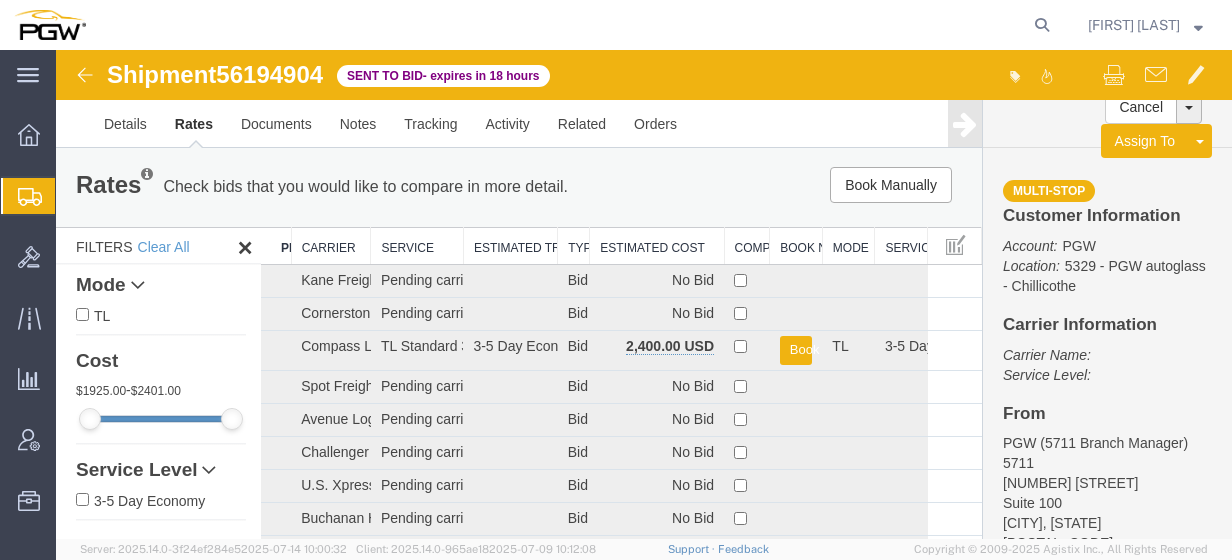 click on "Estimated Cost" at bounding box center [657, 246] 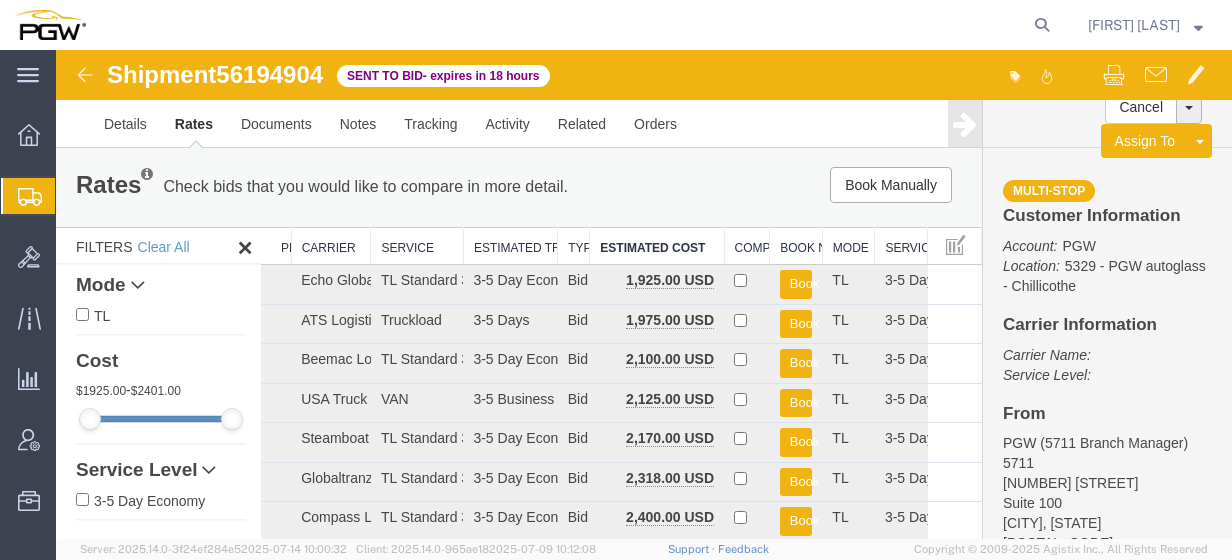 click on "Book Manually
Pause
Continue" at bounding box center [786, 185] 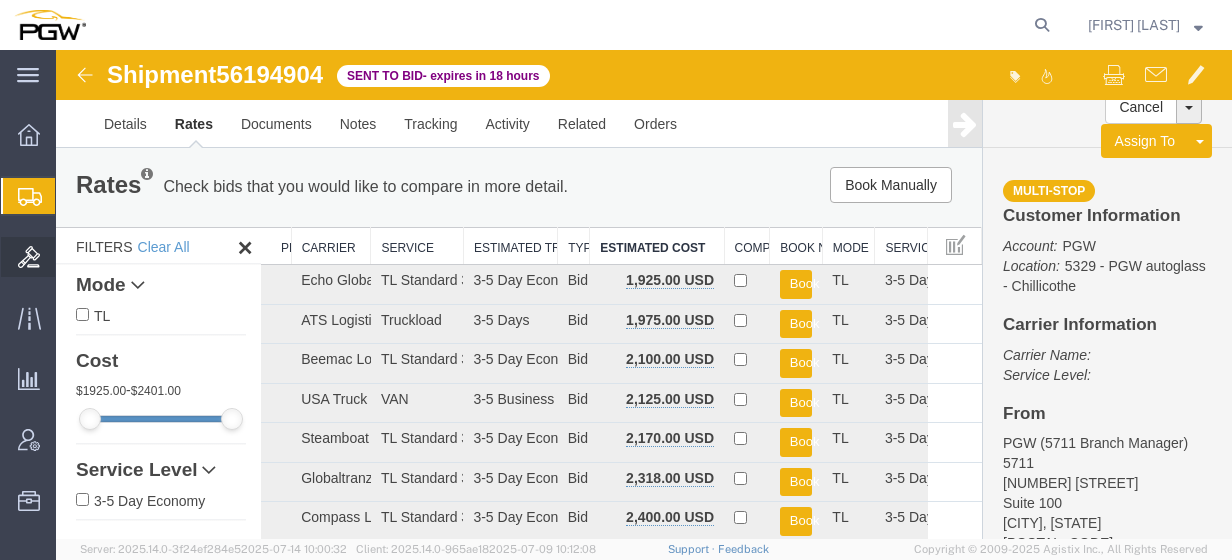click on "Bids" 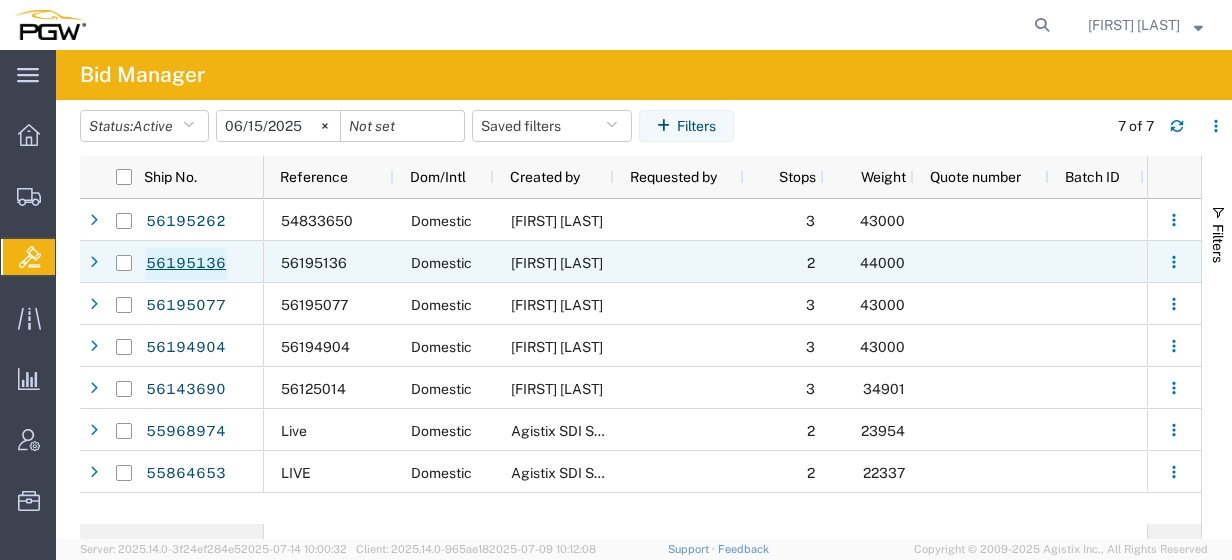 click on "56195136" 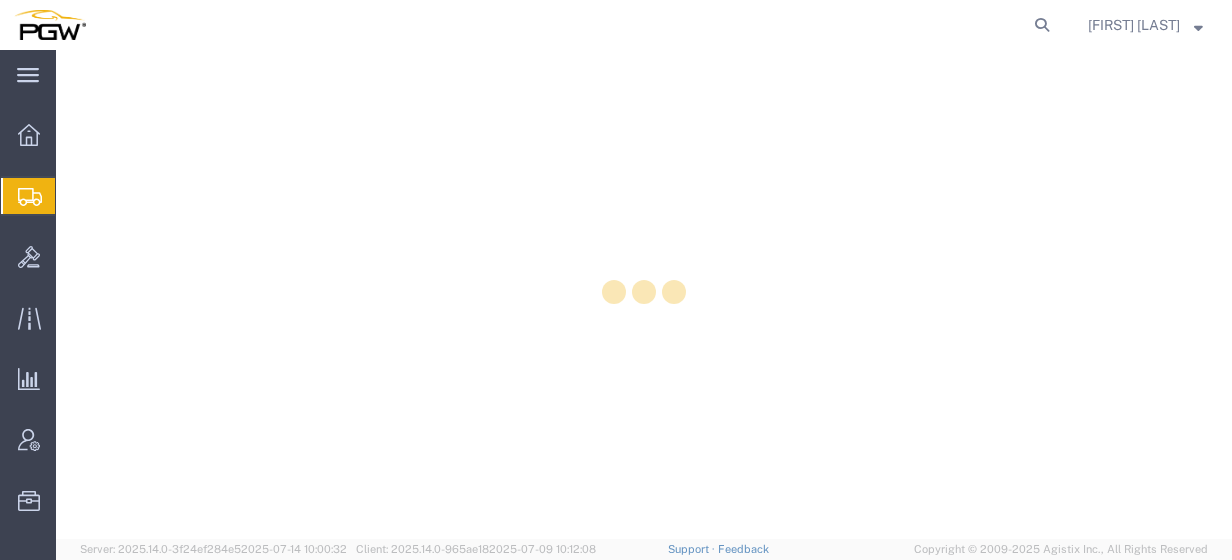 scroll, scrollTop: 0, scrollLeft: 0, axis: both 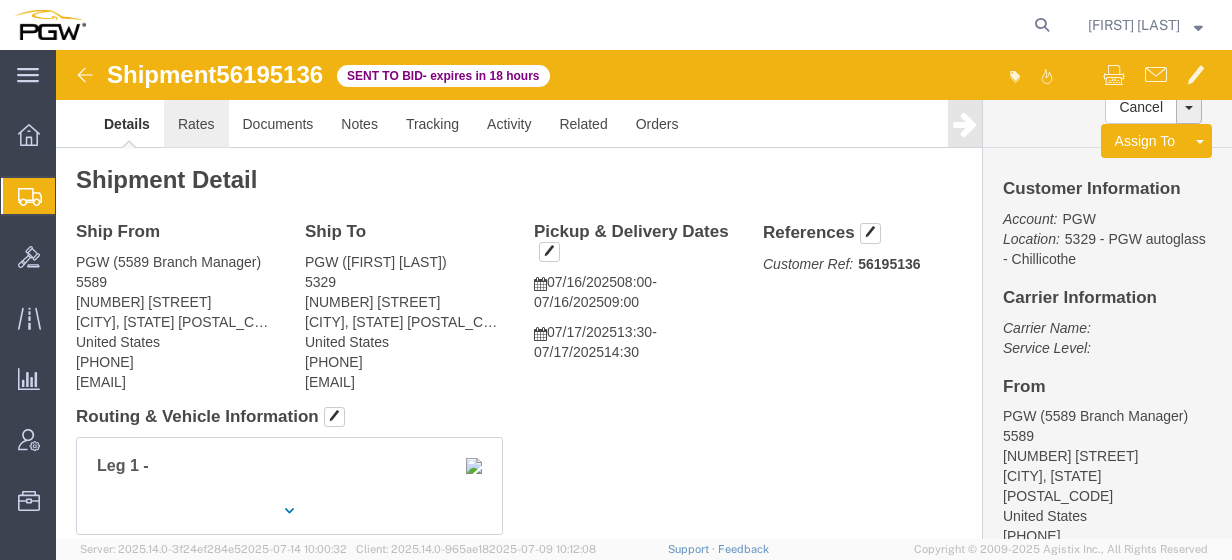 click on "Rates" 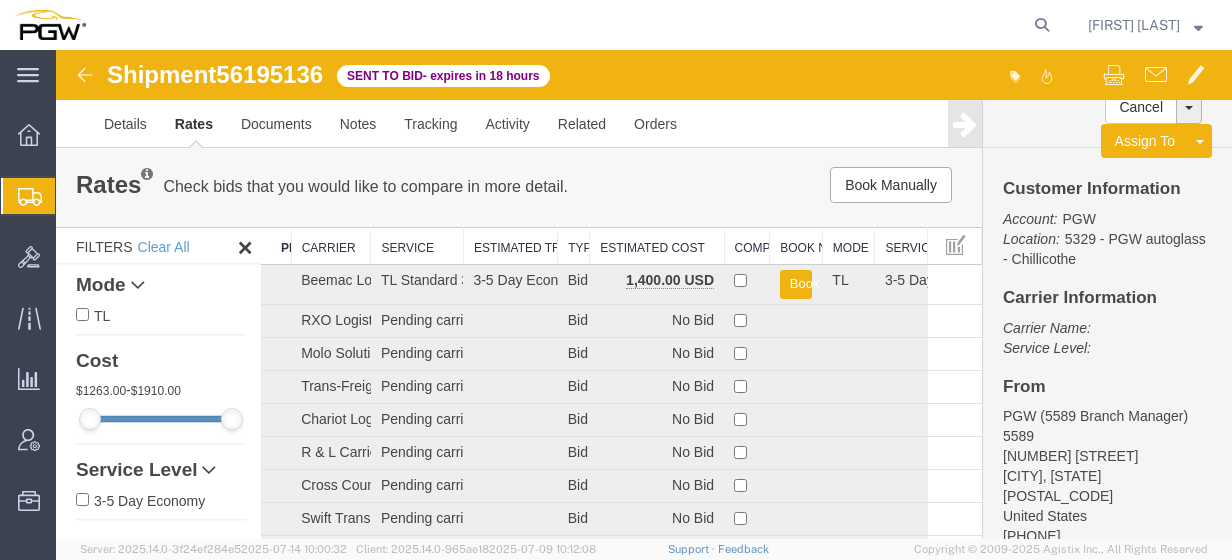 click on "Estimated Cost" at bounding box center [657, 246] 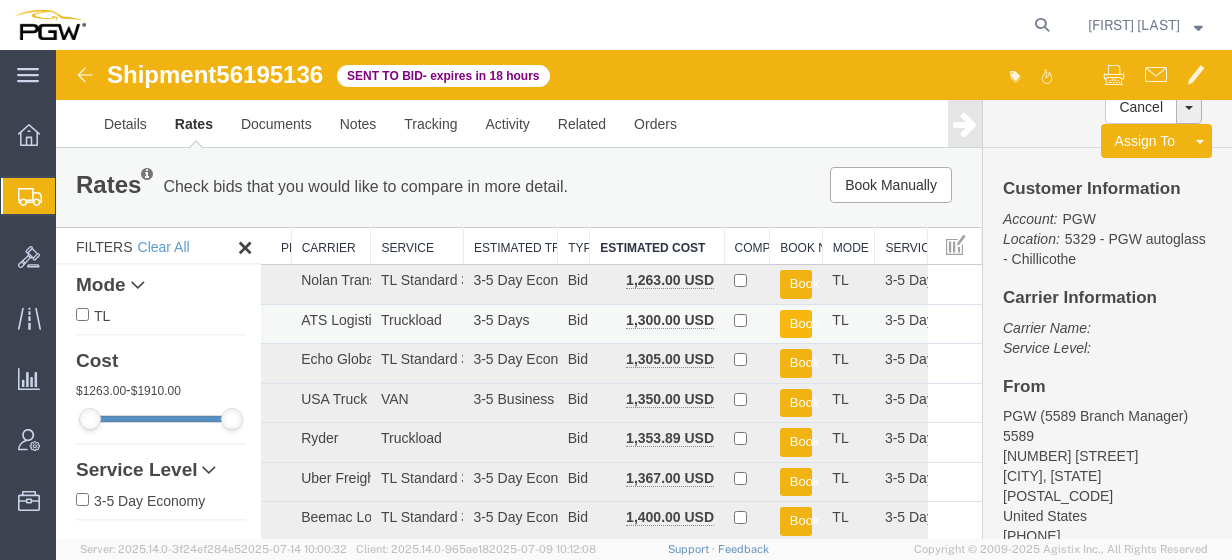 click on "Book" at bounding box center [796, 324] 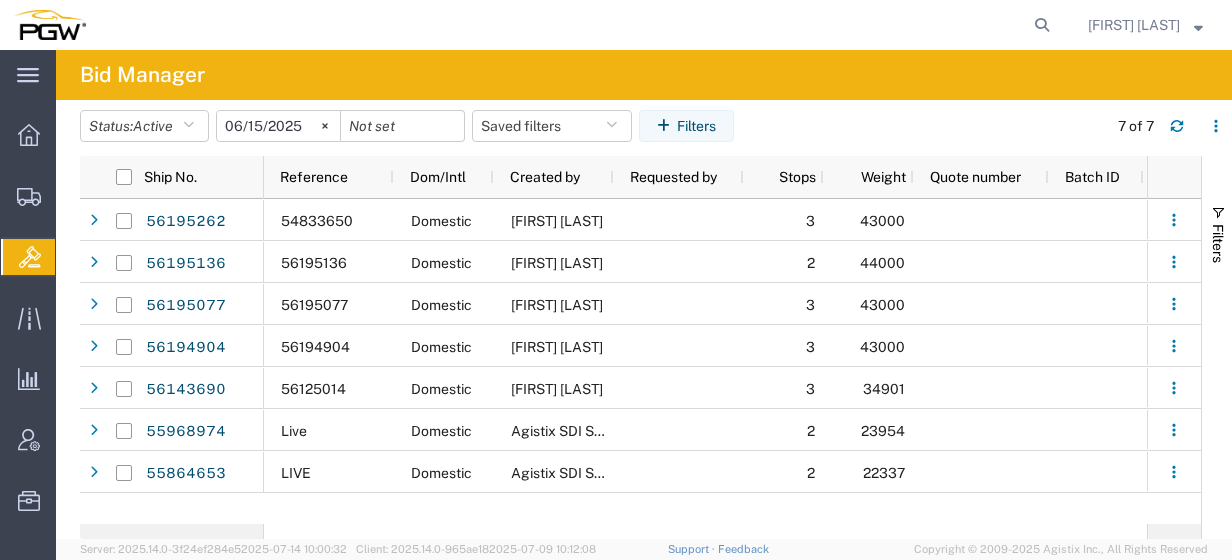 scroll, scrollTop: 0, scrollLeft: 132, axis: horizontal 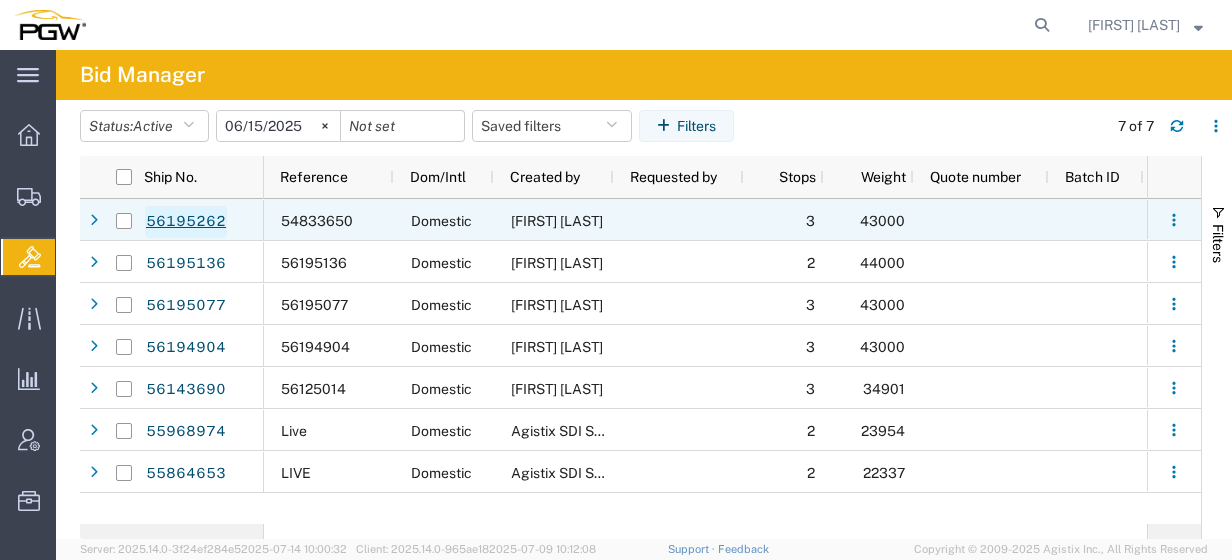 click on "56195262" 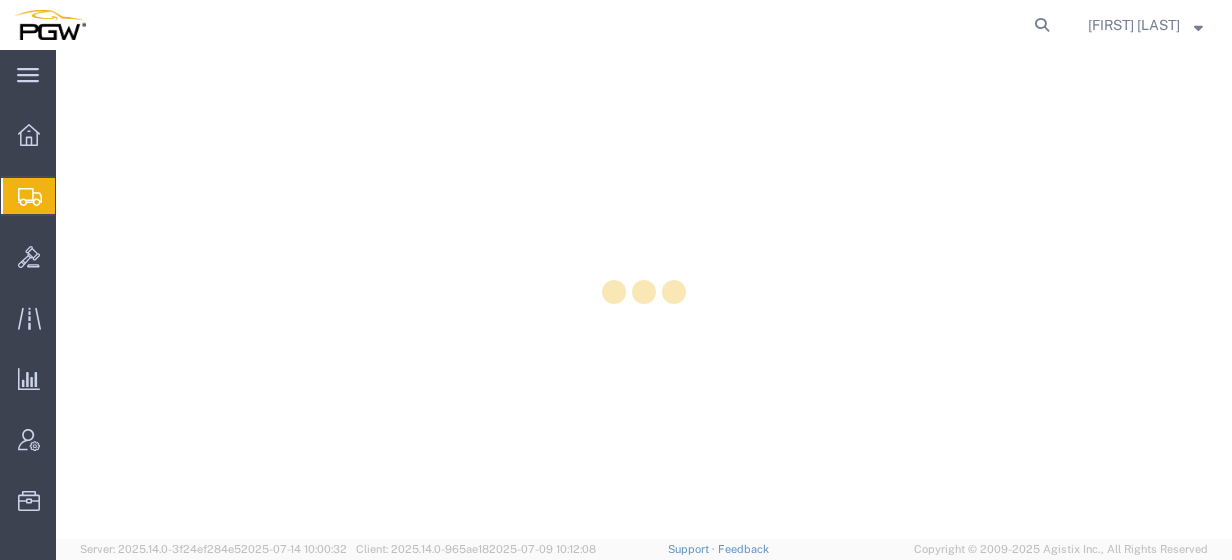 scroll, scrollTop: 0, scrollLeft: 0, axis: both 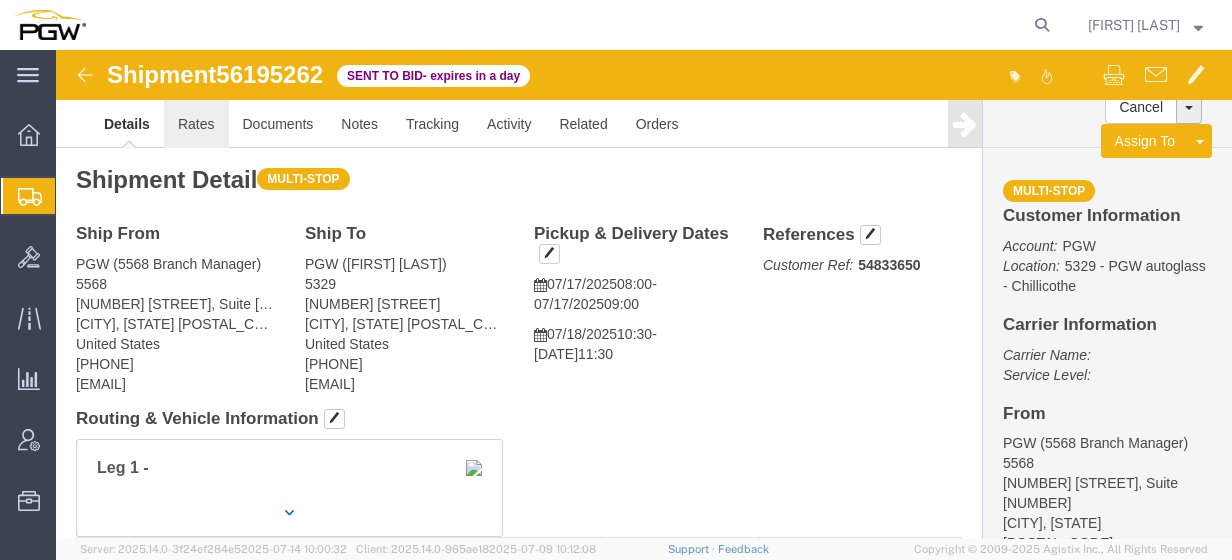 click on "Rates" 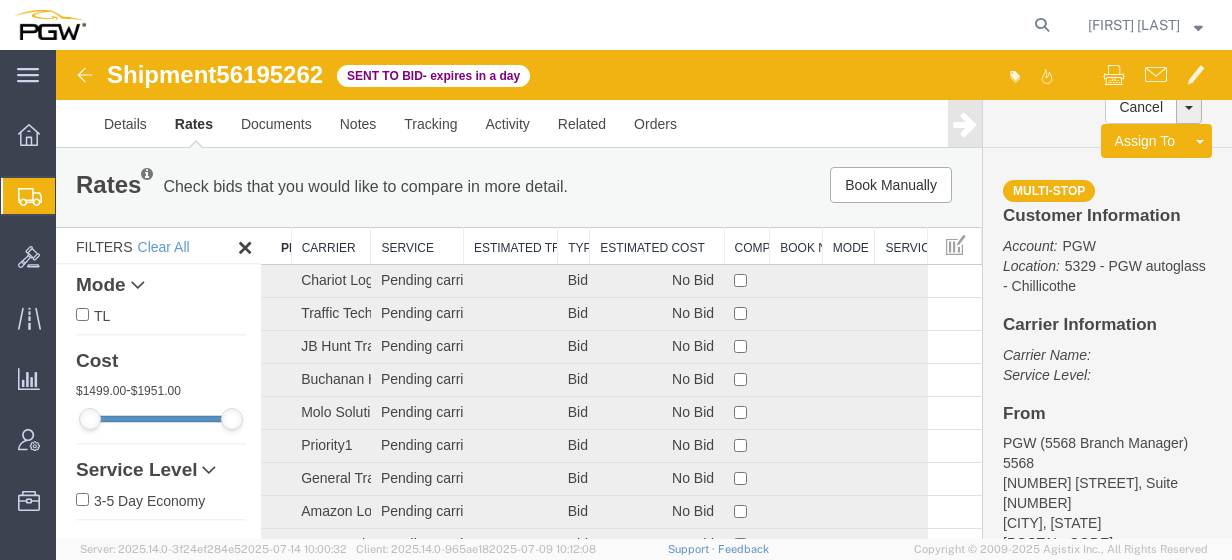 click on "Estimated Cost" at bounding box center [657, 246] 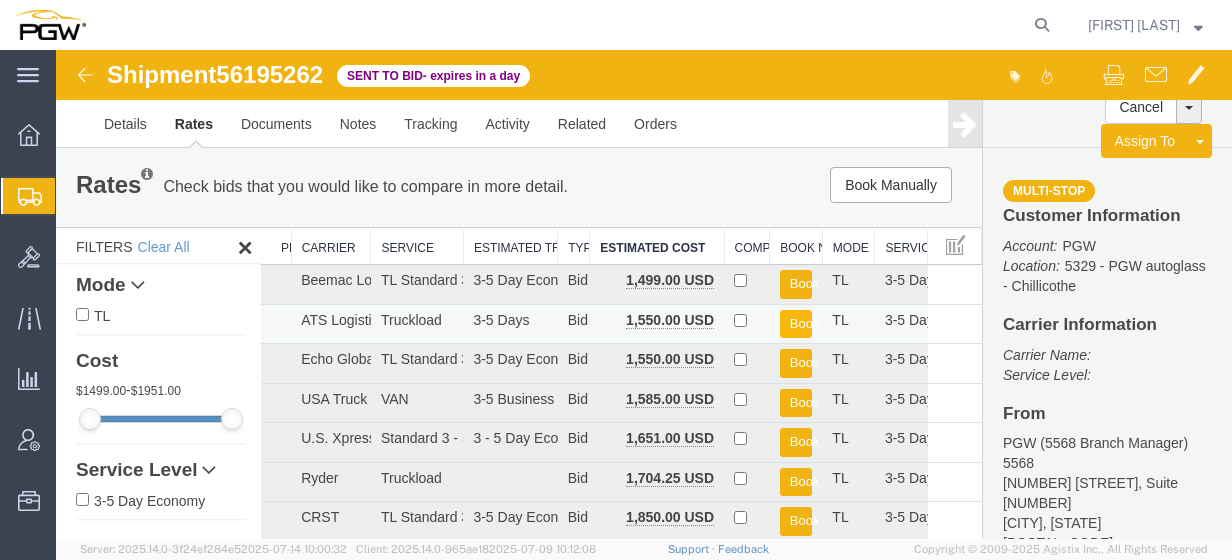 click on "Book" at bounding box center (796, 324) 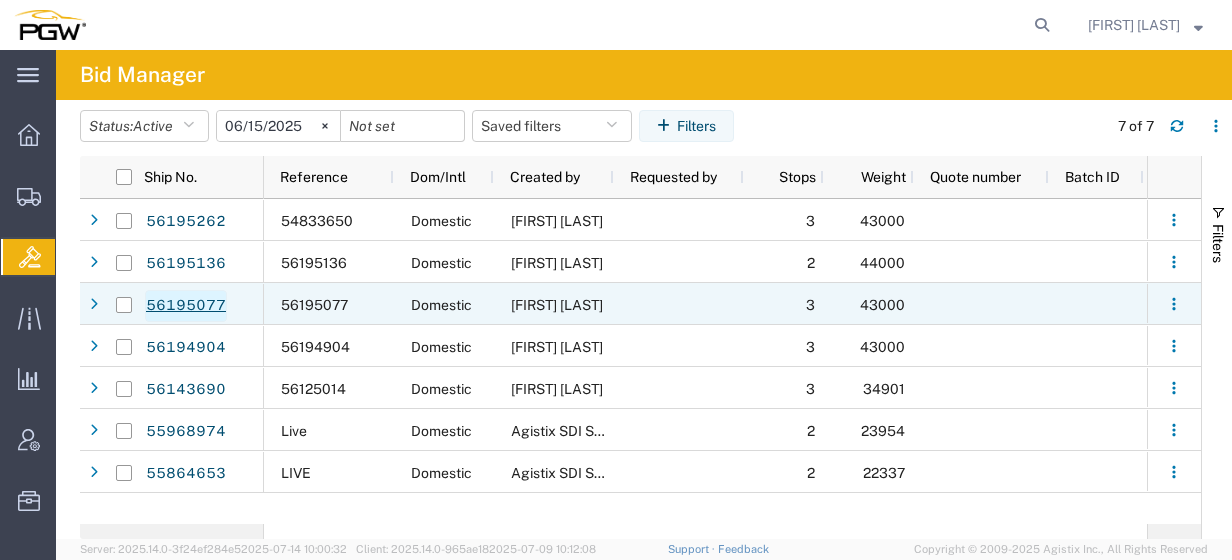 click on "56195077" 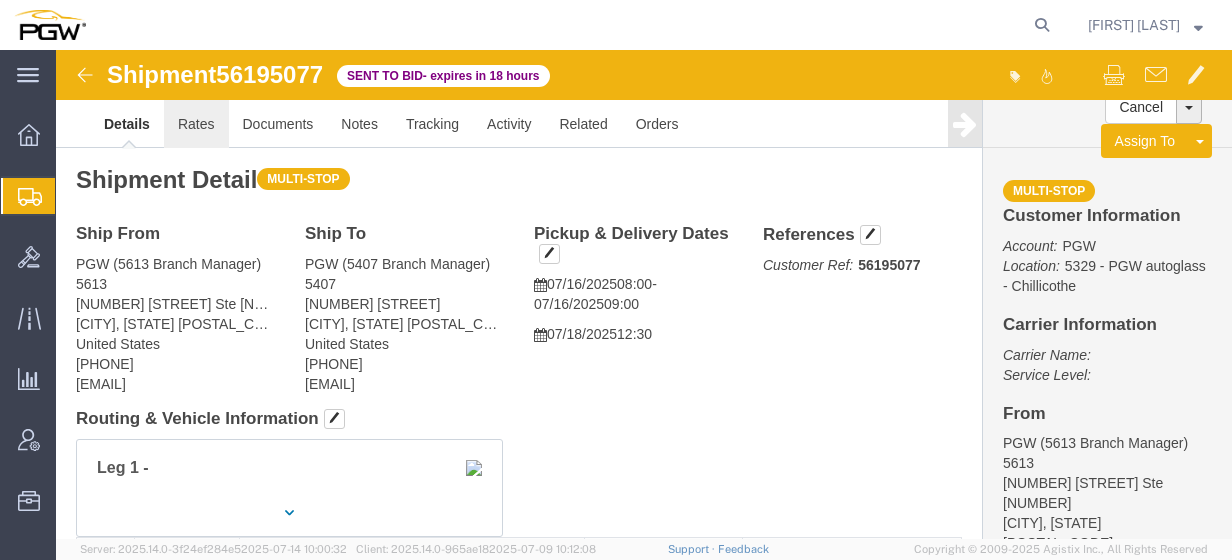 click on "Rates" 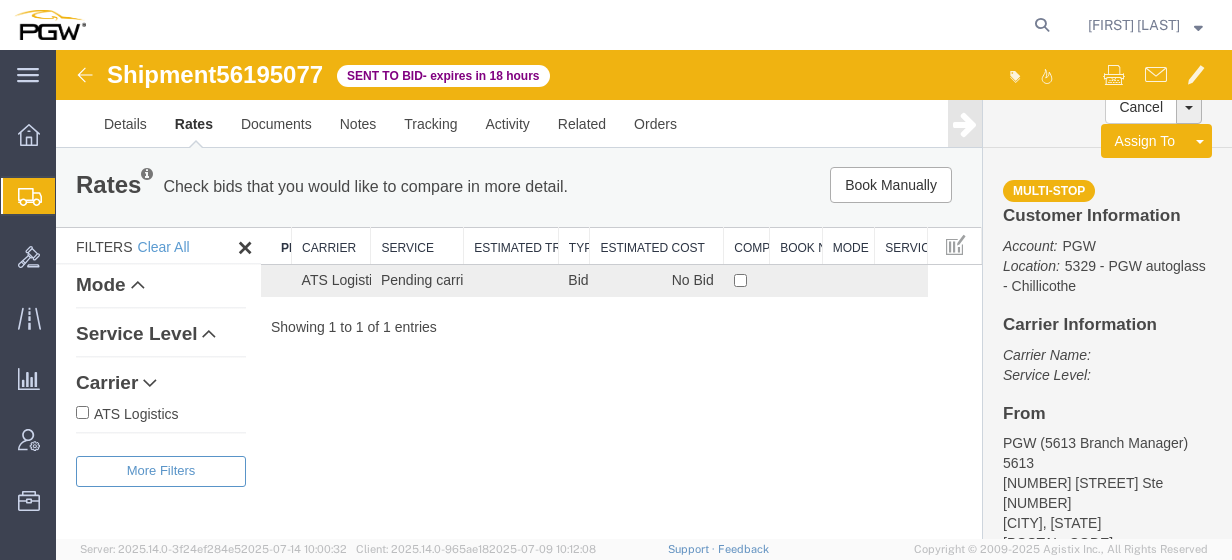 click on "Filters Clear All" at bounding box center [158, 246] 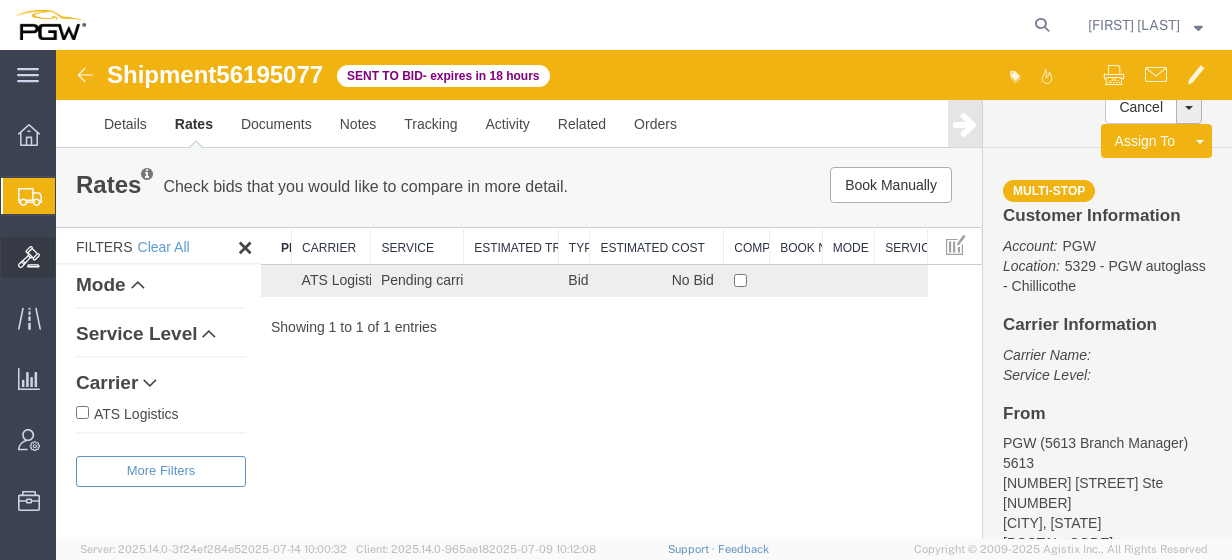 click on "Bids" 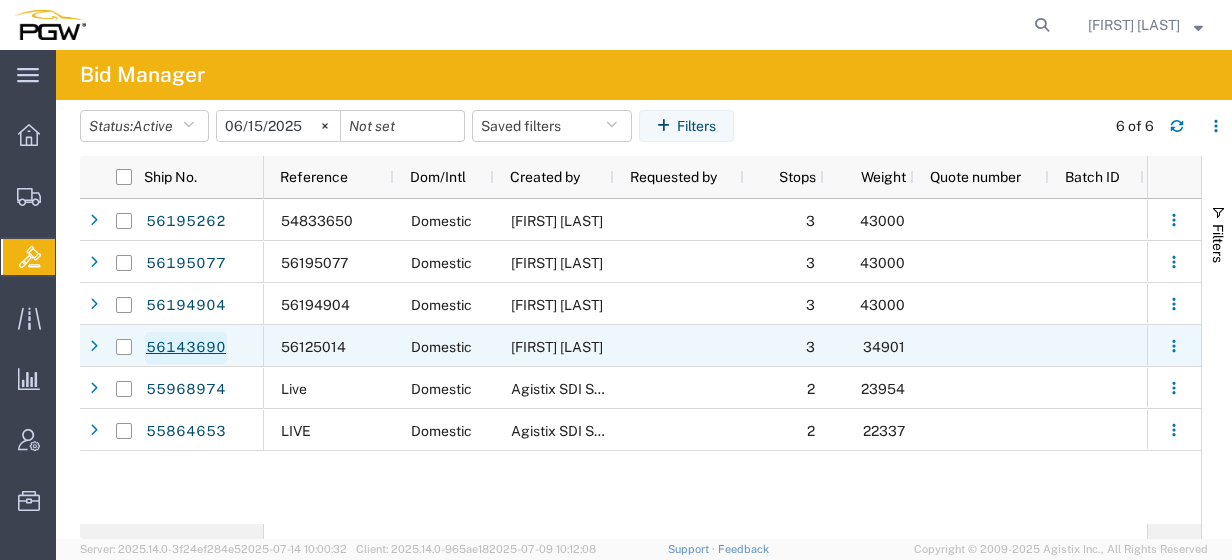 click on "56143690" 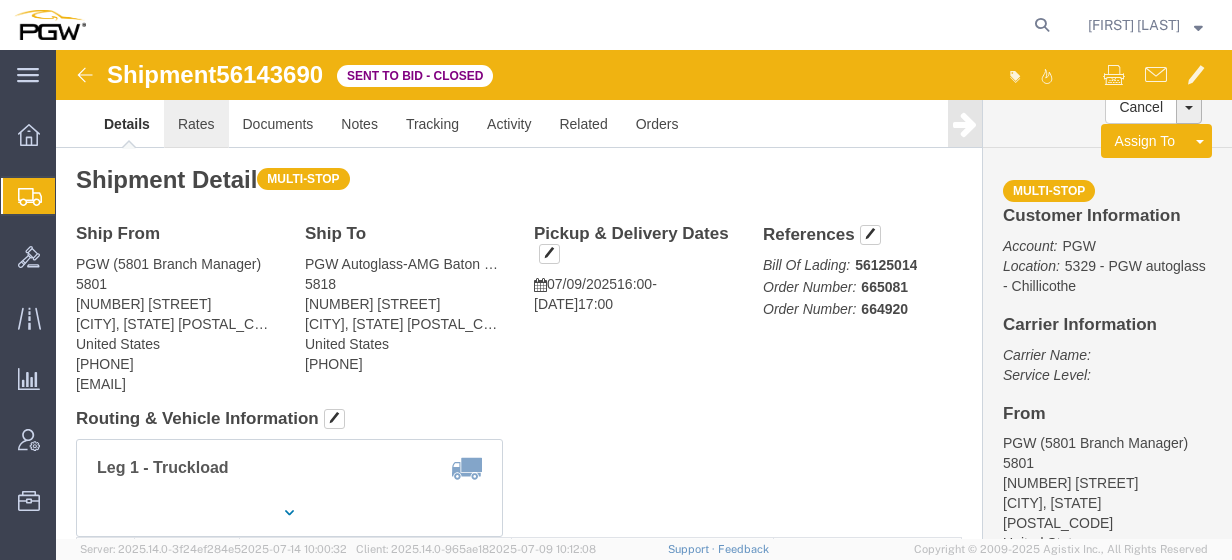 click on "Rates" 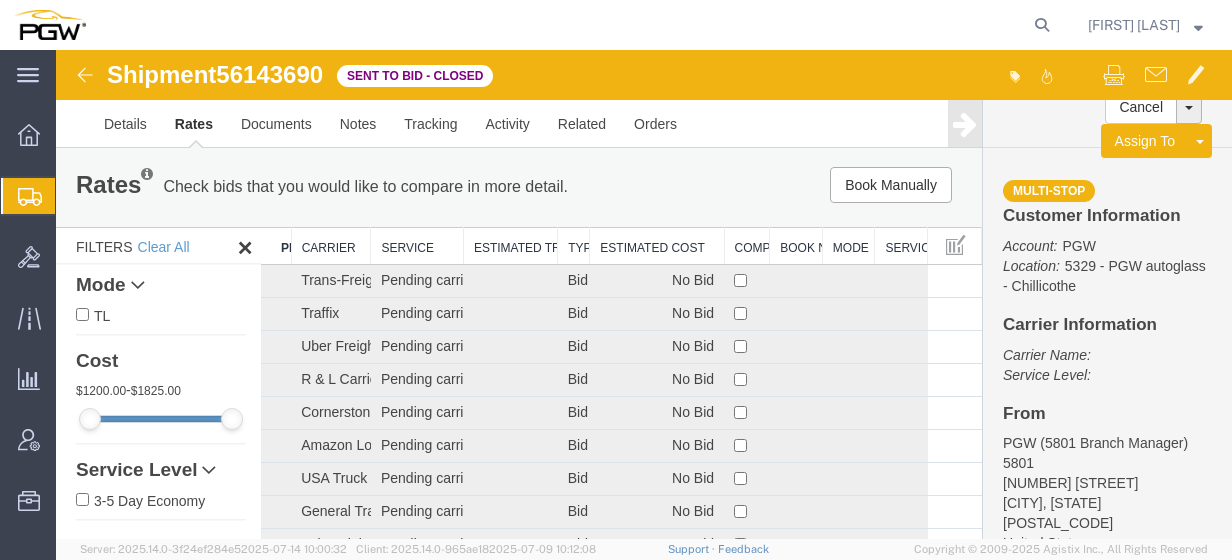click on "Estimated Cost" at bounding box center [657, 246] 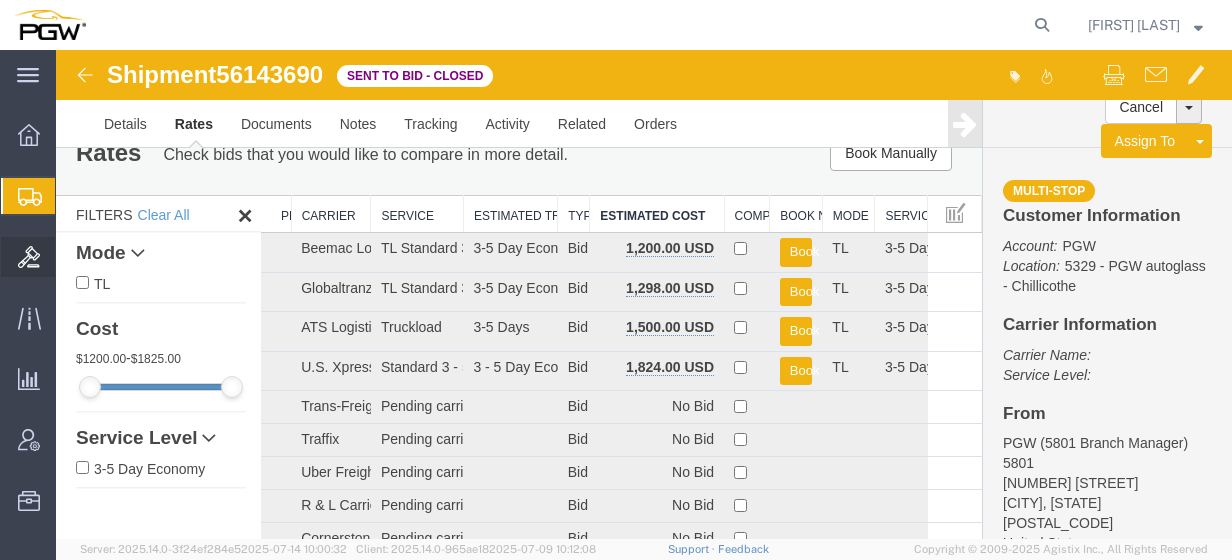 click on "Bids" 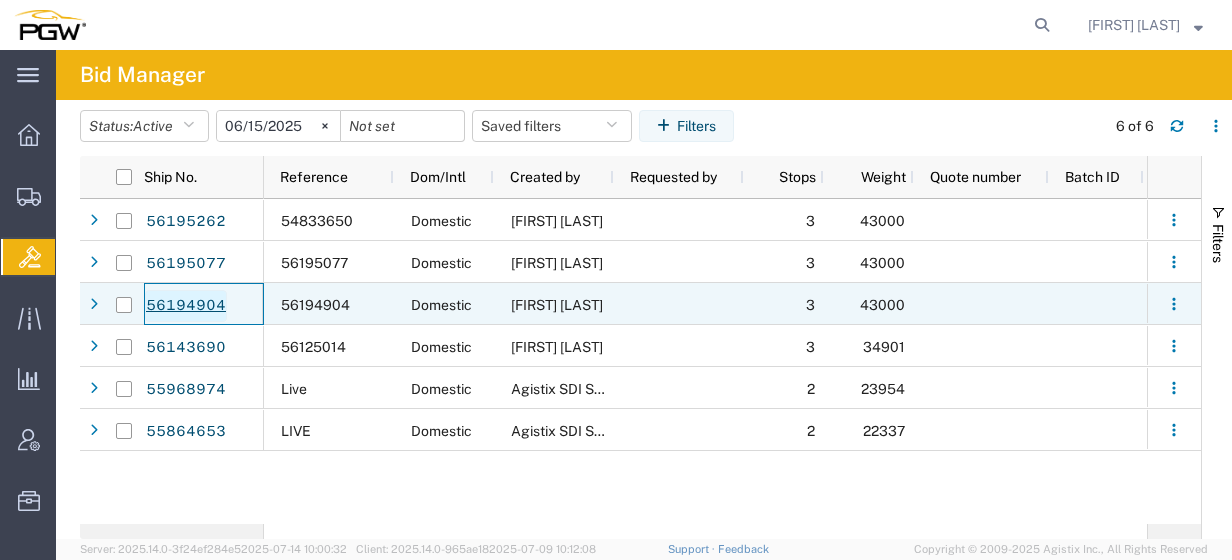 click on "56194904" 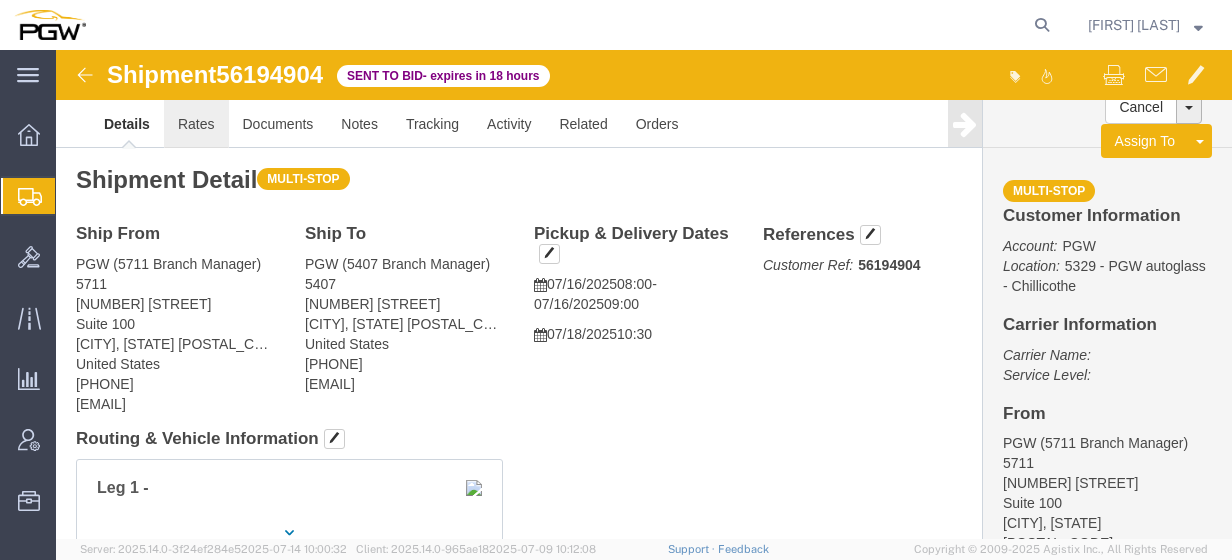 click on "Rates" 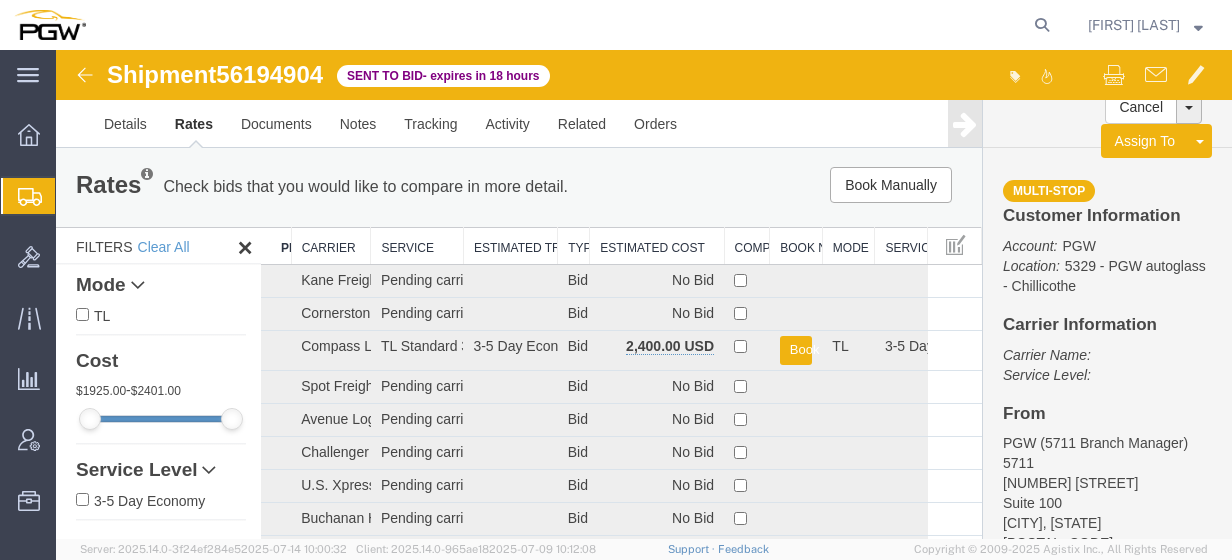 click on "Estimated Cost" at bounding box center (657, 246) 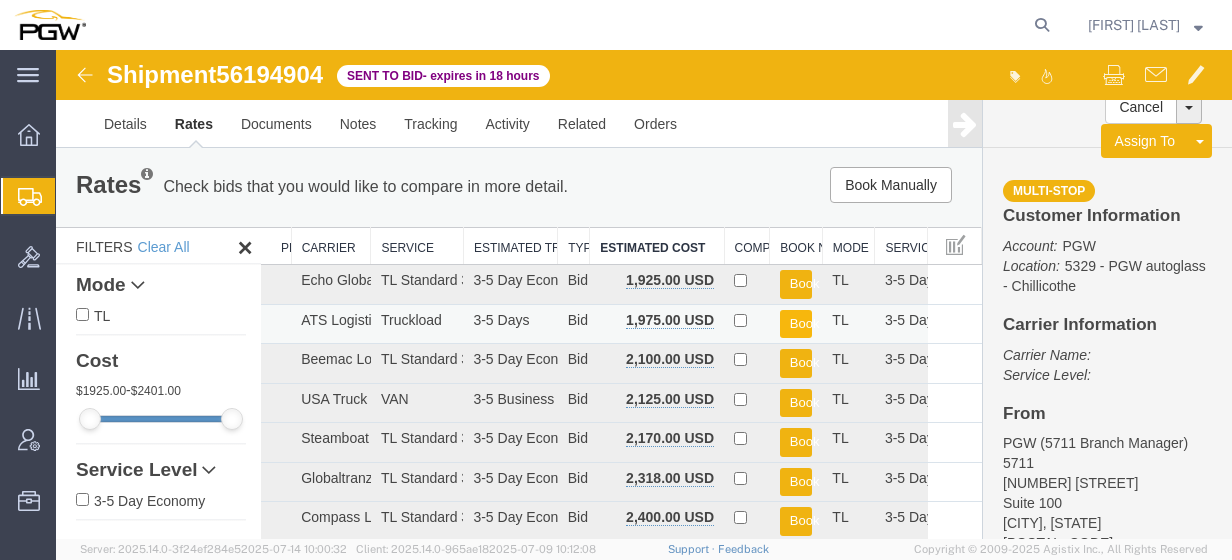 click on "Book" at bounding box center [796, 324] 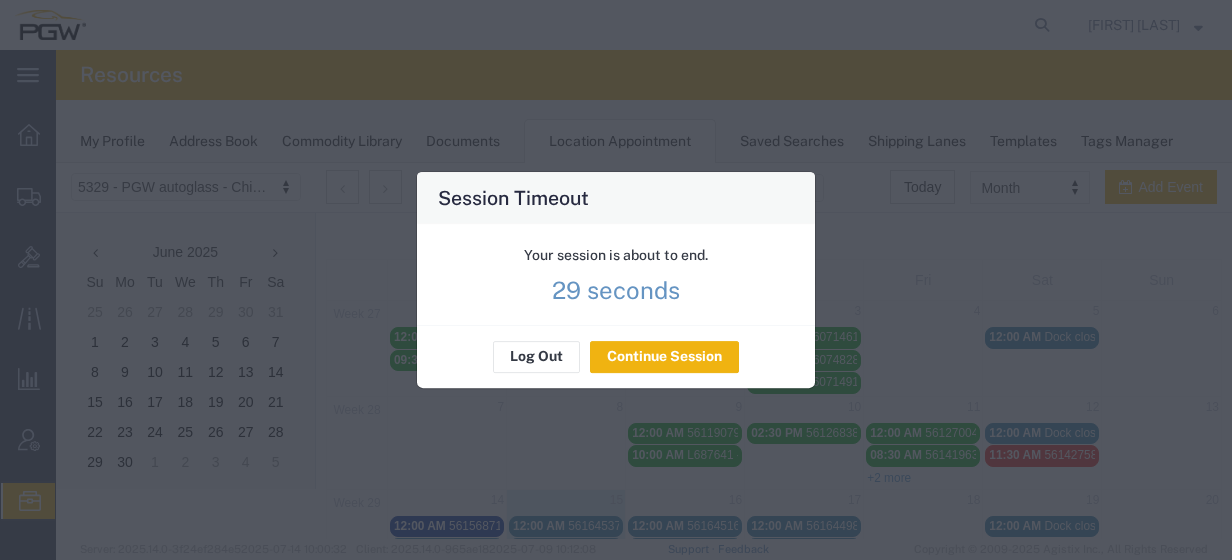 scroll, scrollTop: 146, scrollLeft: 0, axis: vertical 